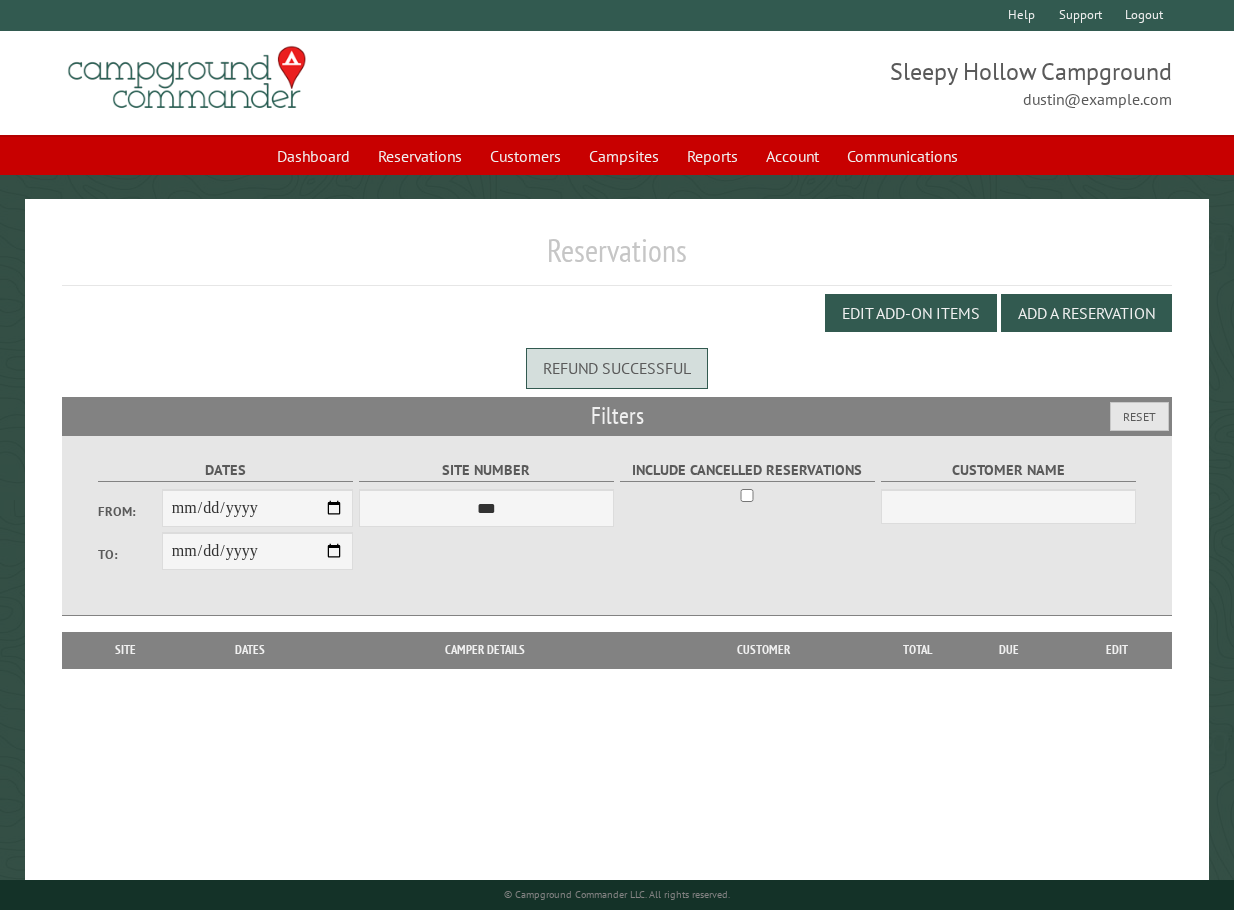 scroll, scrollTop: 0, scrollLeft: 0, axis: both 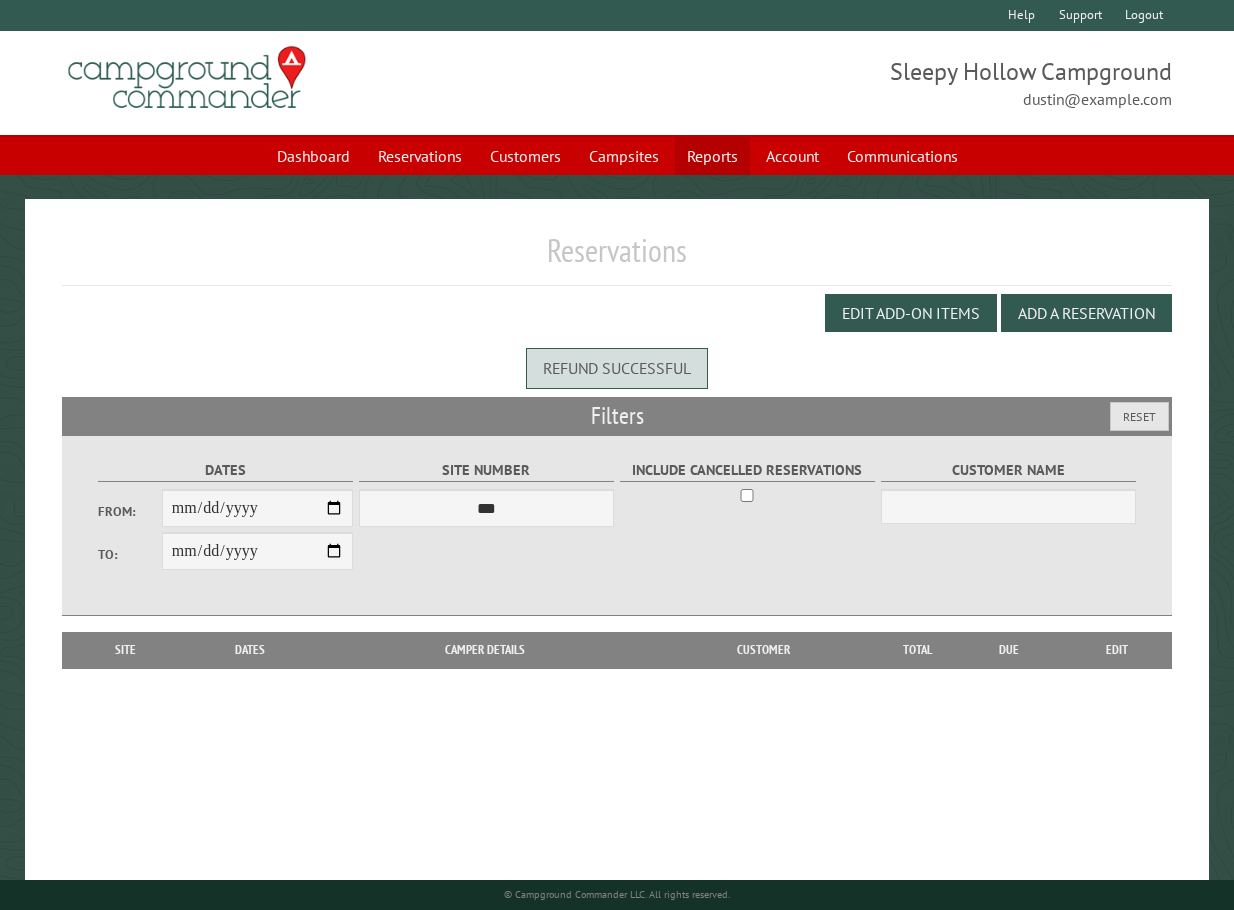 click on "Reports" at bounding box center (712, 156) 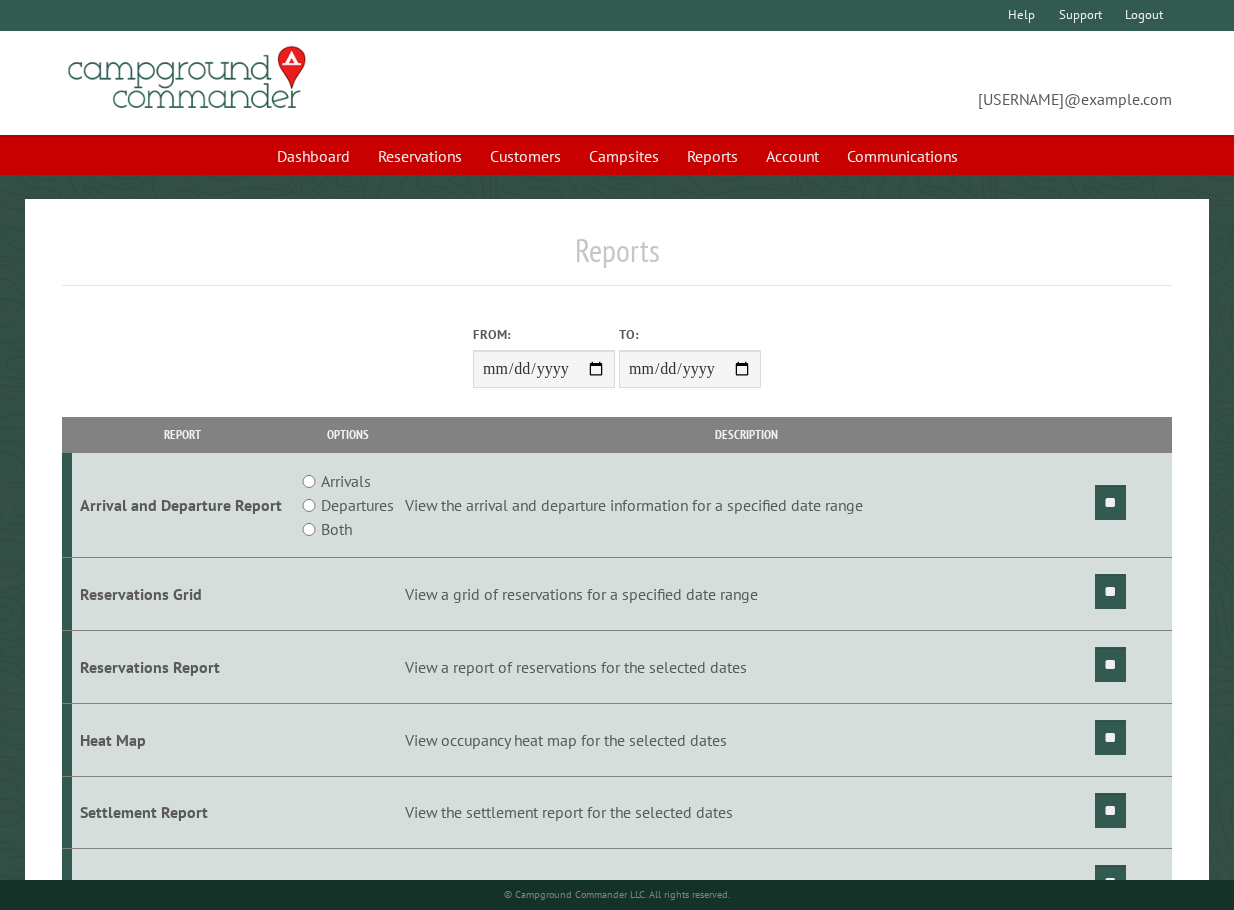 scroll, scrollTop: 0, scrollLeft: 0, axis: both 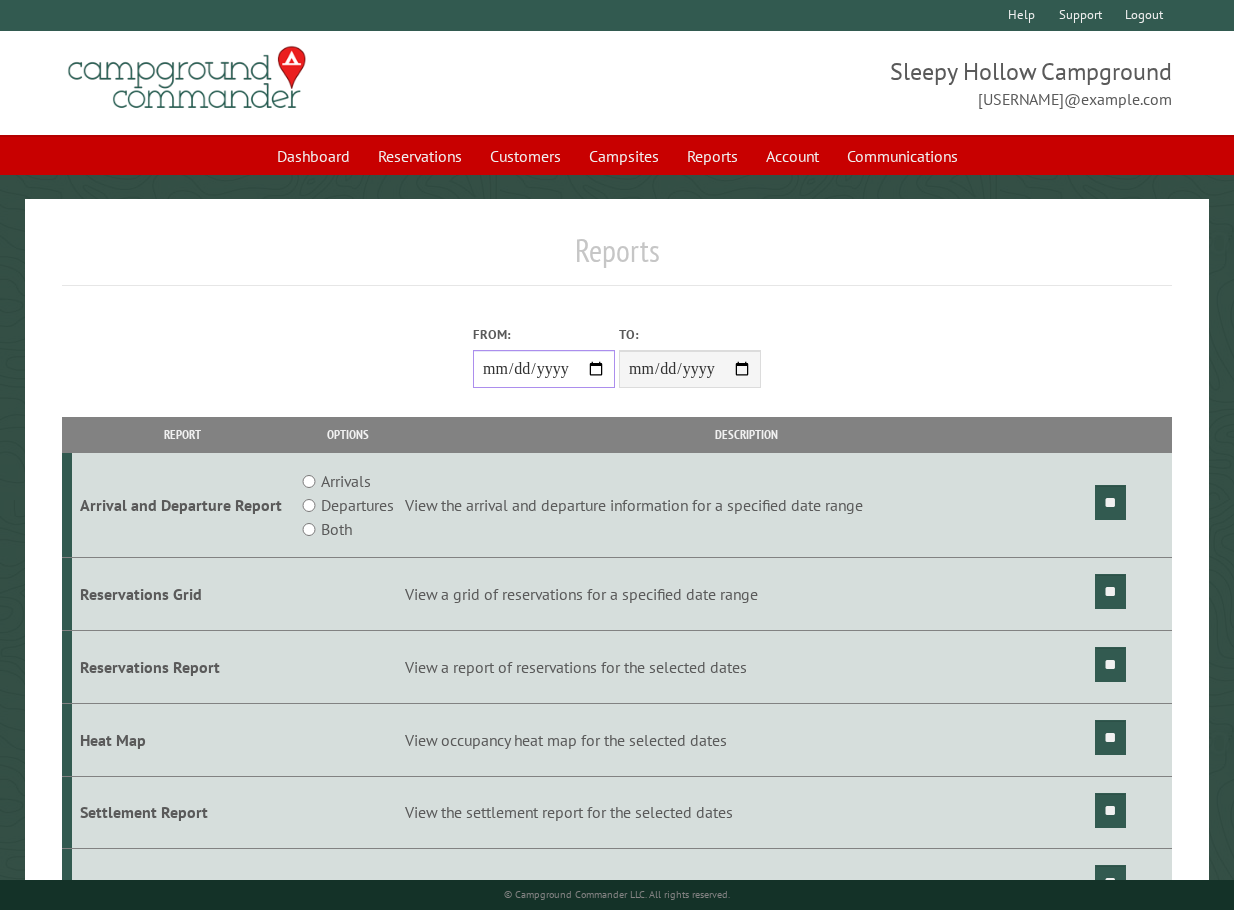 click on "From:" at bounding box center [544, 369] 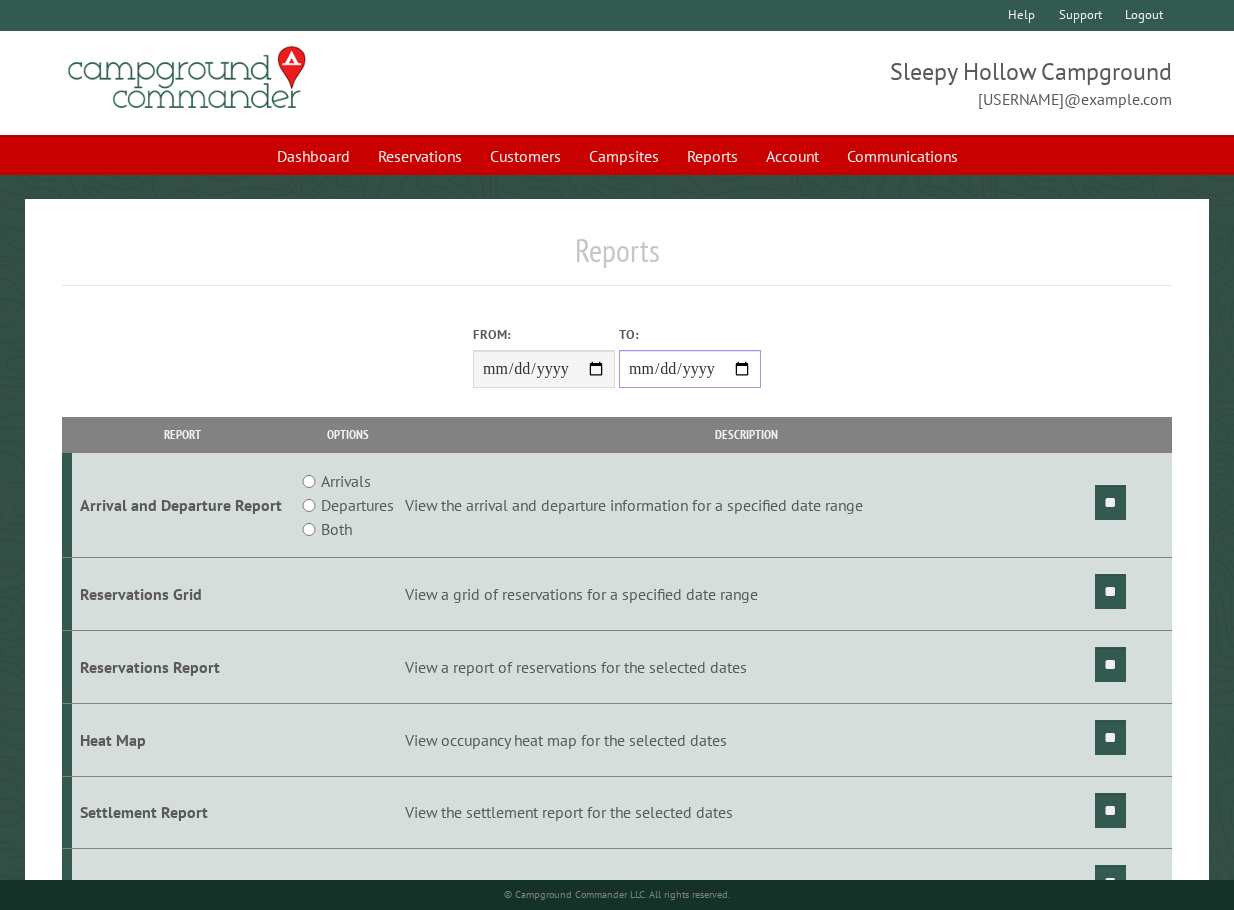 click on "**********" at bounding box center [690, 369] 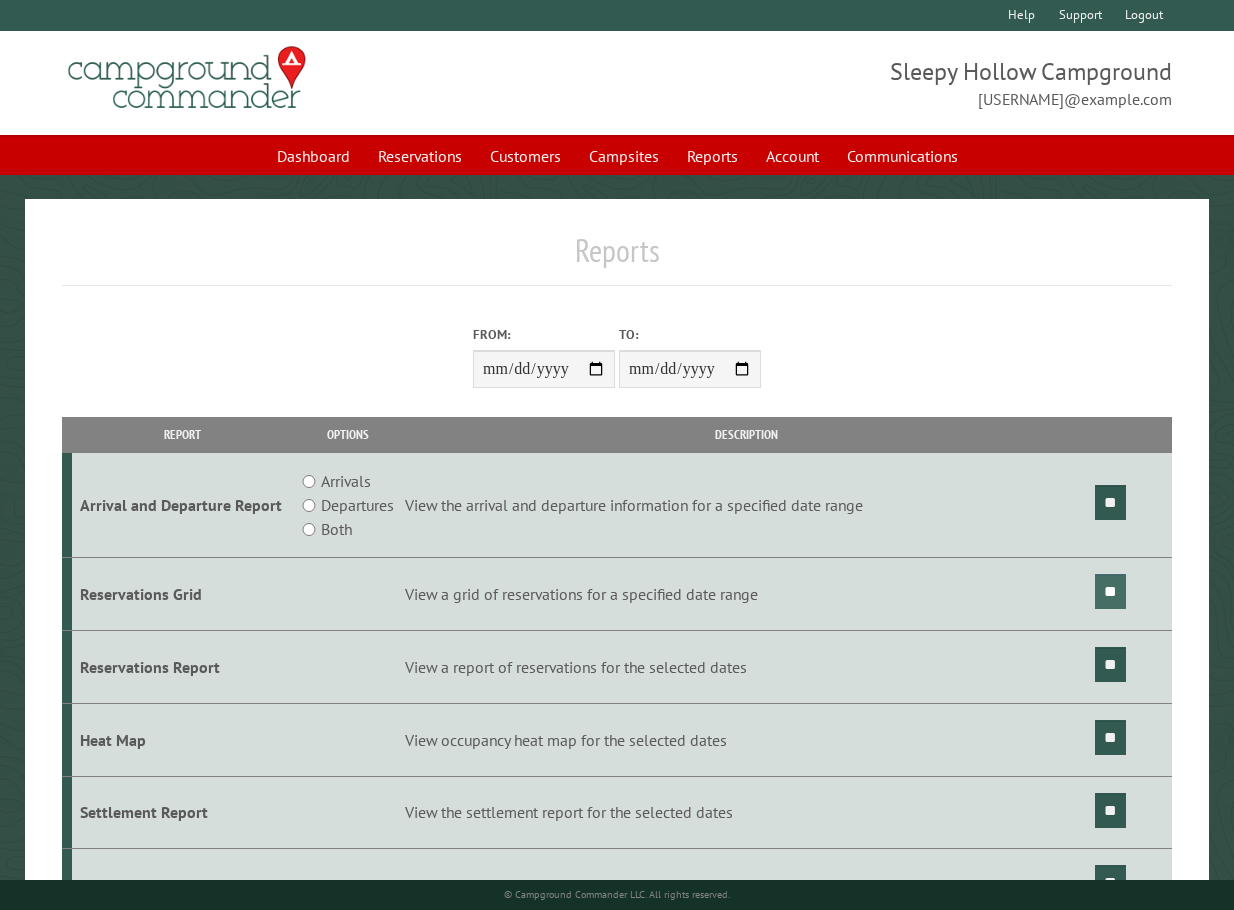 click on "**" at bounding box center [1110, 591] 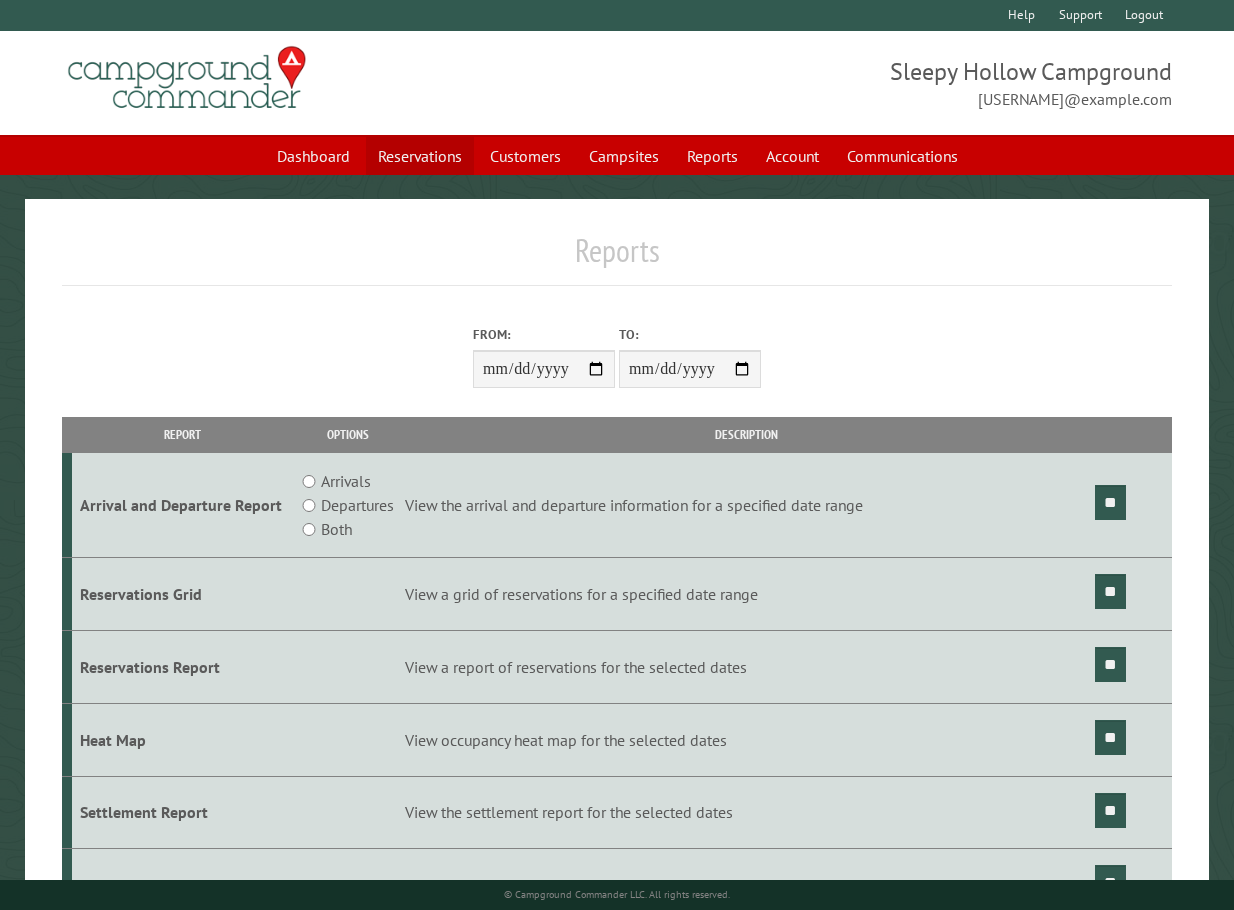 click on "Reservations" at bounding box center [420, 156] 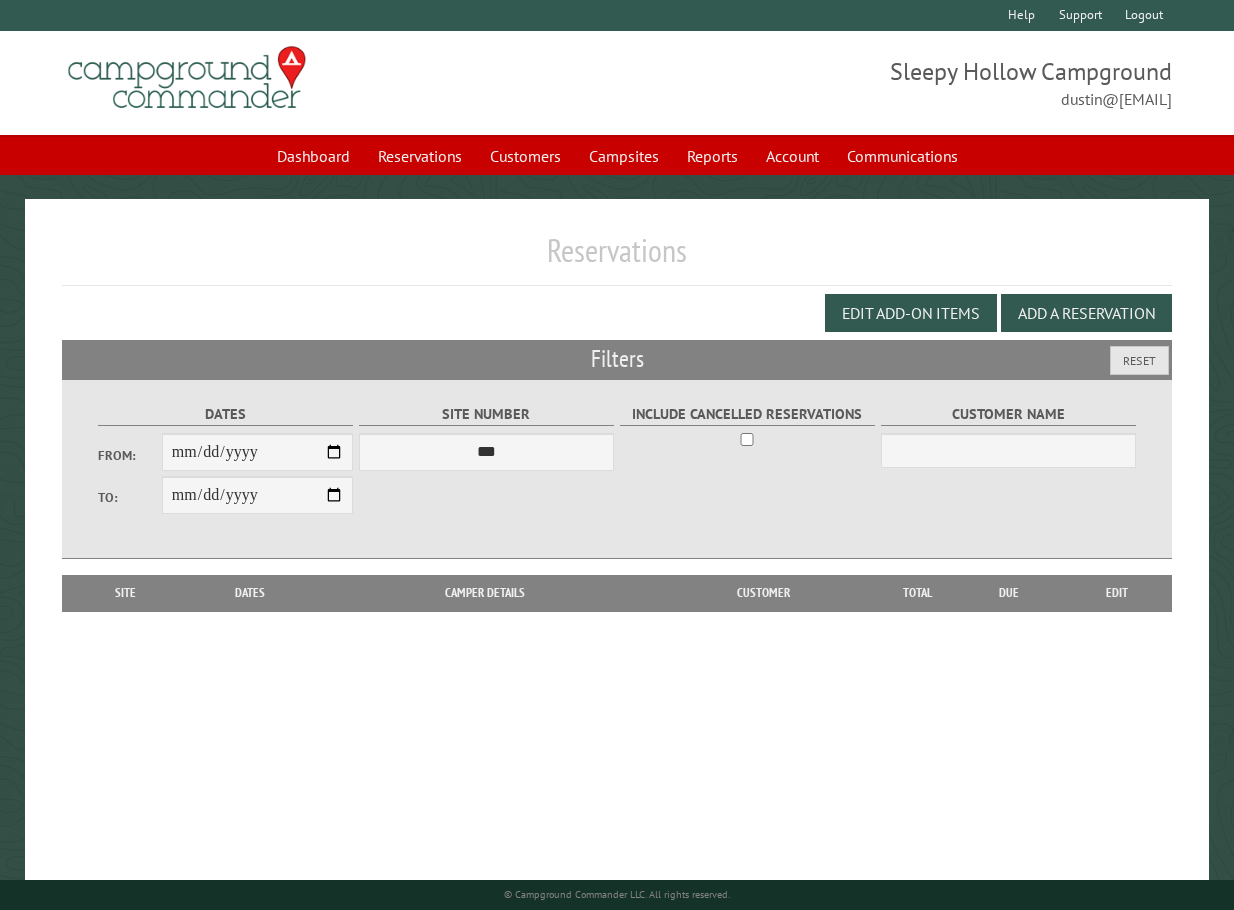 scroll, scrollTop: 0, scrollLeft: 0, axis: both 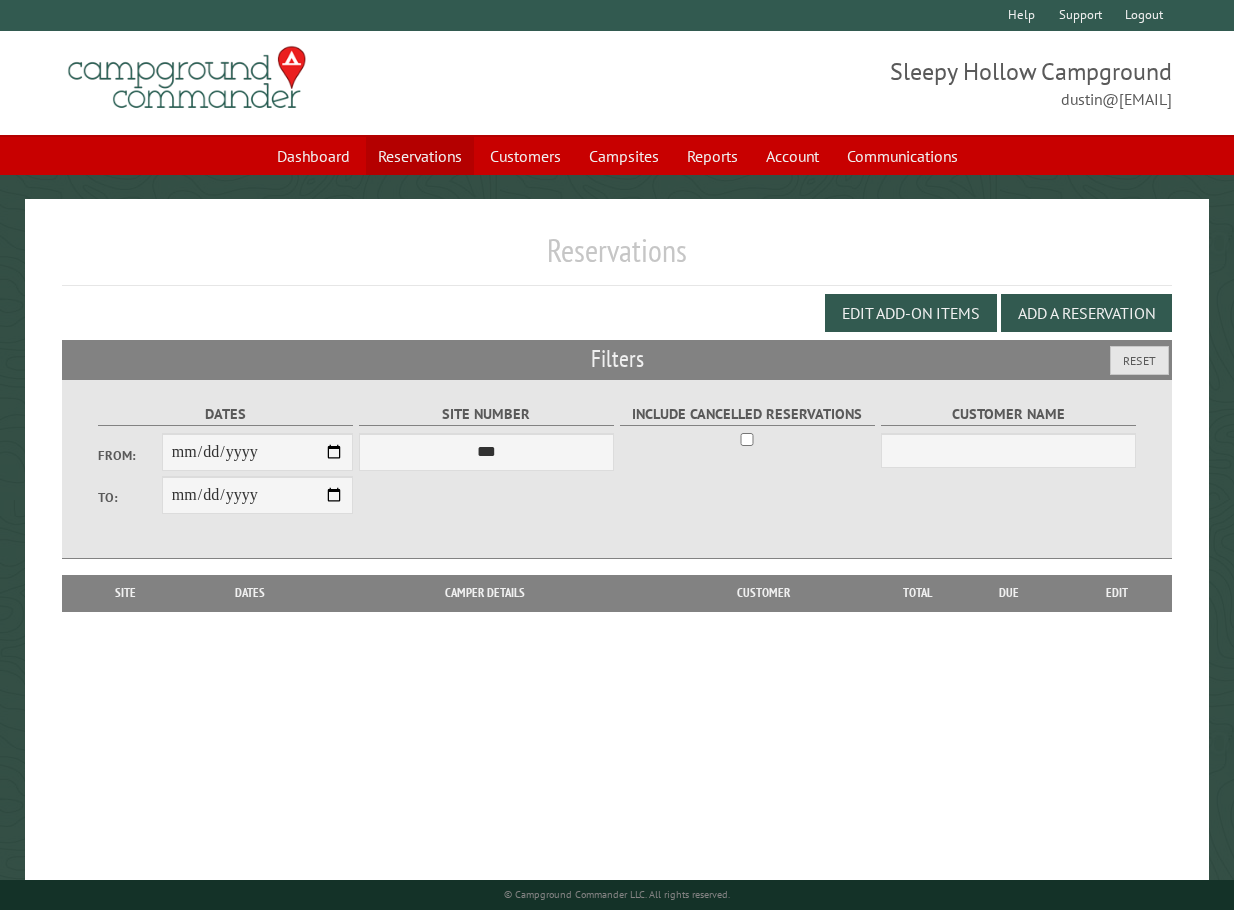 select 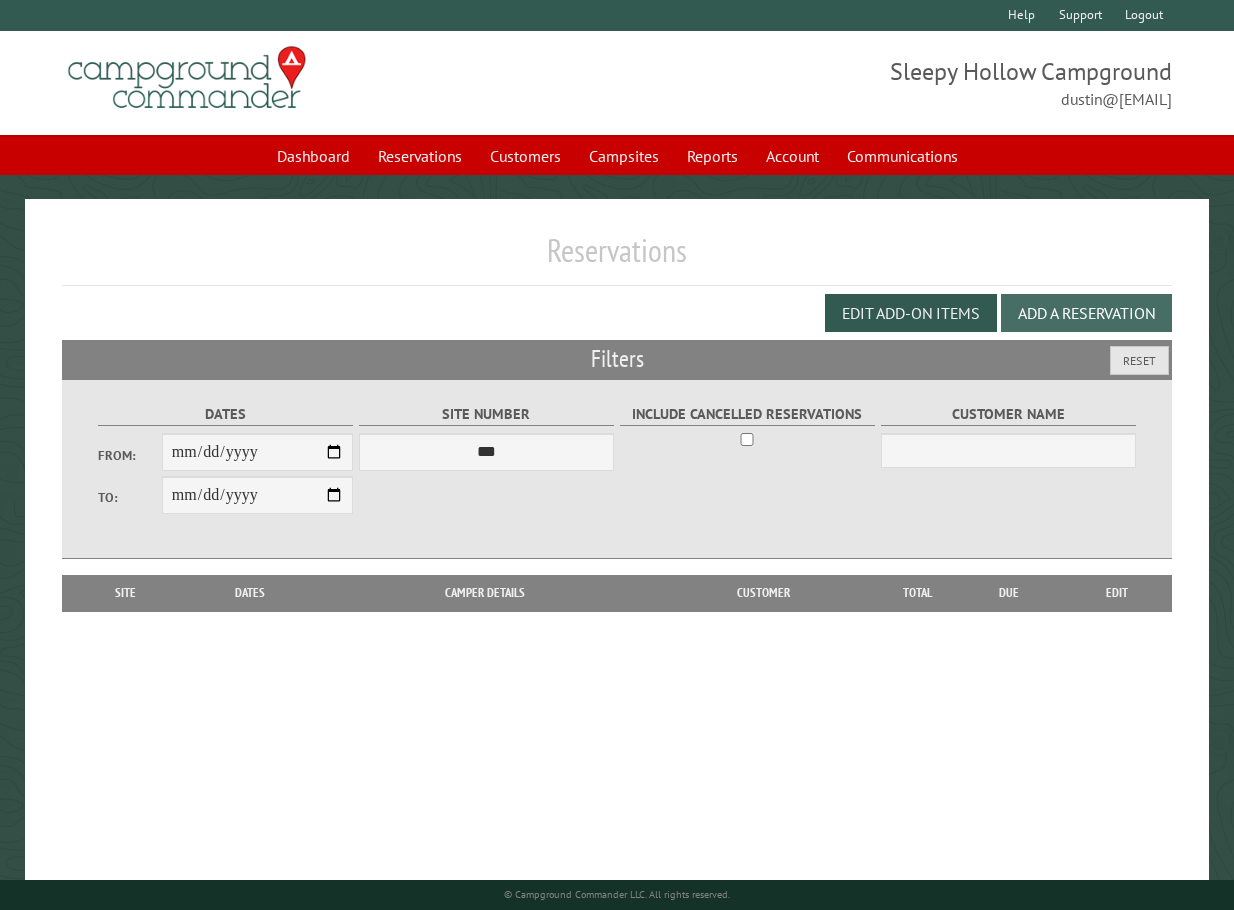 click on "Add a Reservation" at bounding box center [1086, 313] 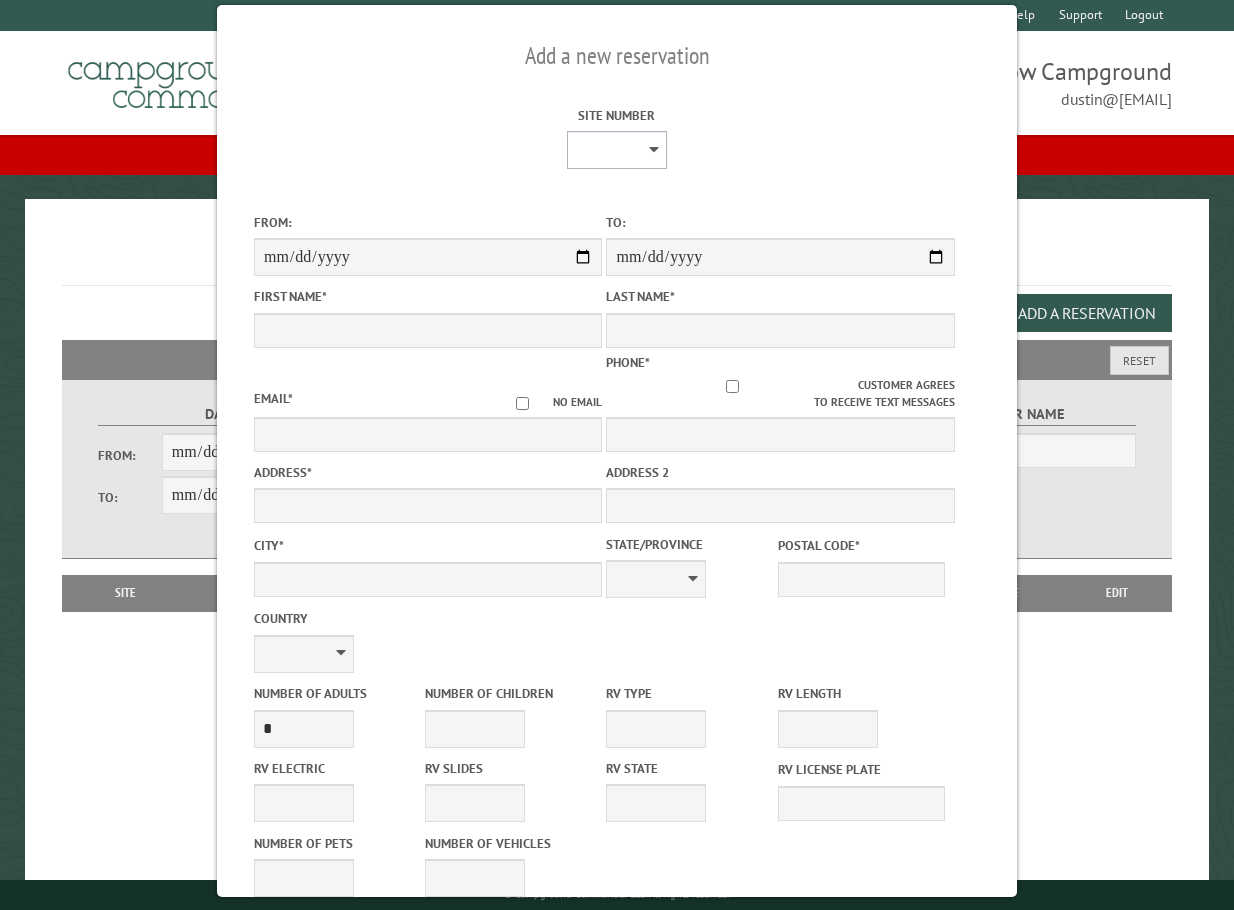 click on "* * * * * * * * * ** *** *** ** ** ** ** ** ** ** ** ** ** *** *** ** ** ** ** ** ** ** ** ** ** *** *** ** ** ** ** ** ** ** ** *** *** ** ** ** ** ** ** *** *** ** ** ** ** ** *** ** ** ** ** ** ** ** ** ** ** ** ** ** ** ** ** ** ** ** ** ** ** ** ** **" at bounding box center [617, 150] 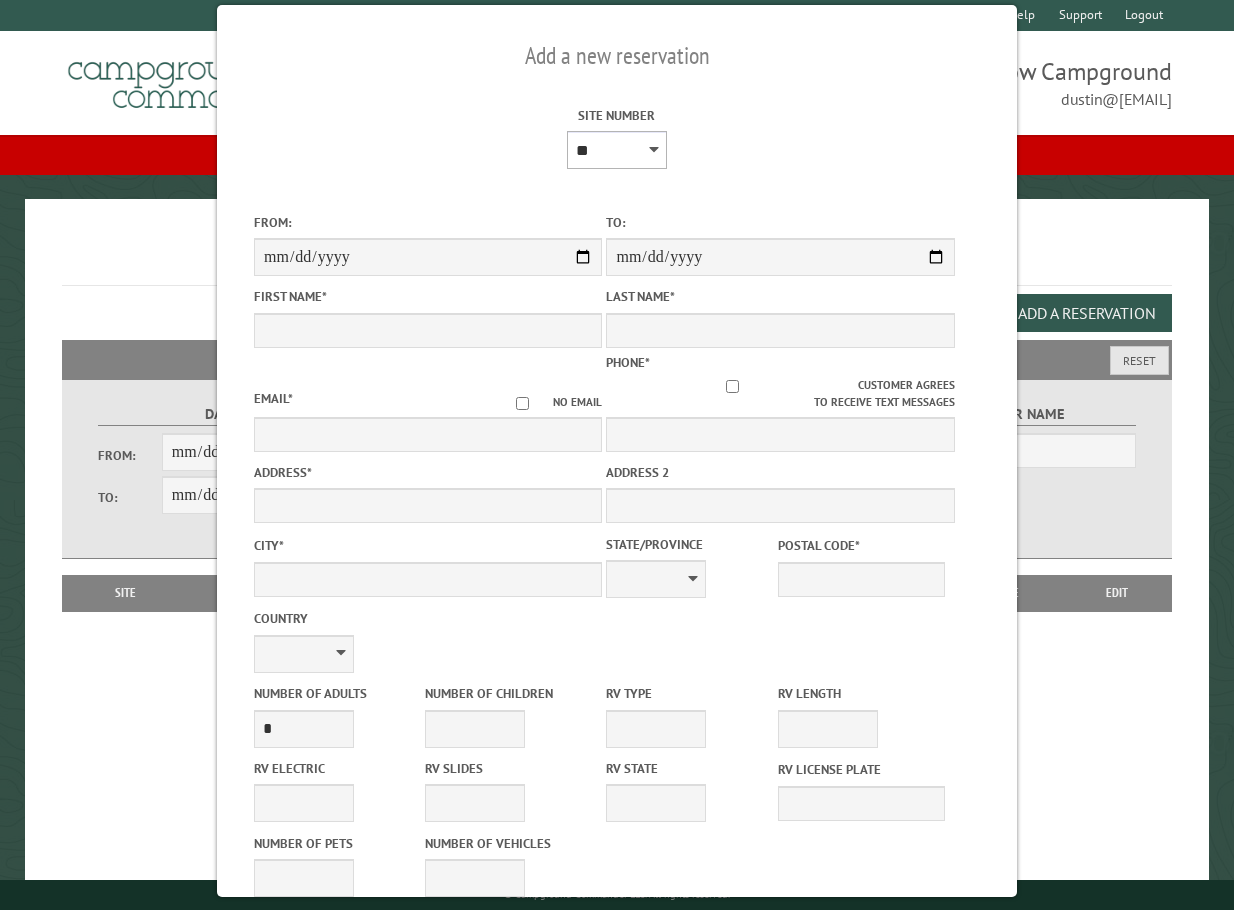 click on "* * * * * * * * * ** *** *** ** ** ** ** ** ** ** ** ** ** *** *** ** ** ** ** ** ** ** ** ** ** *** *** ** ** ** ** ** ** ** ** *** *** ** ** ** ** ** ** *** *** ** ** ** ** ** *** ** ** ** ** ** ** ** ** ** ** ** ** ** ** ** ** ** ** ** ** ** ** ** ** **" at bounding box center [617, 150] 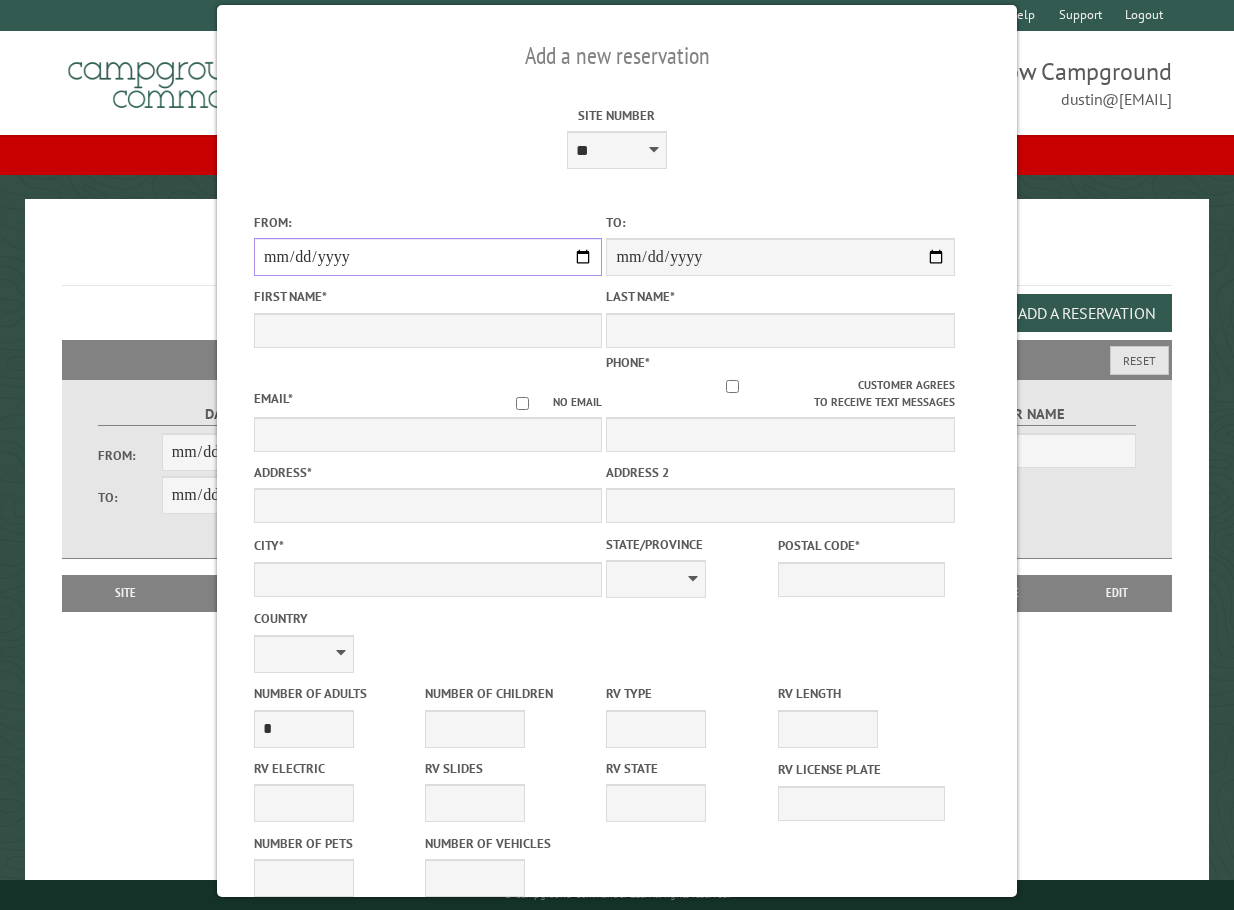 click on "From:" at bounding box center [428, 257] 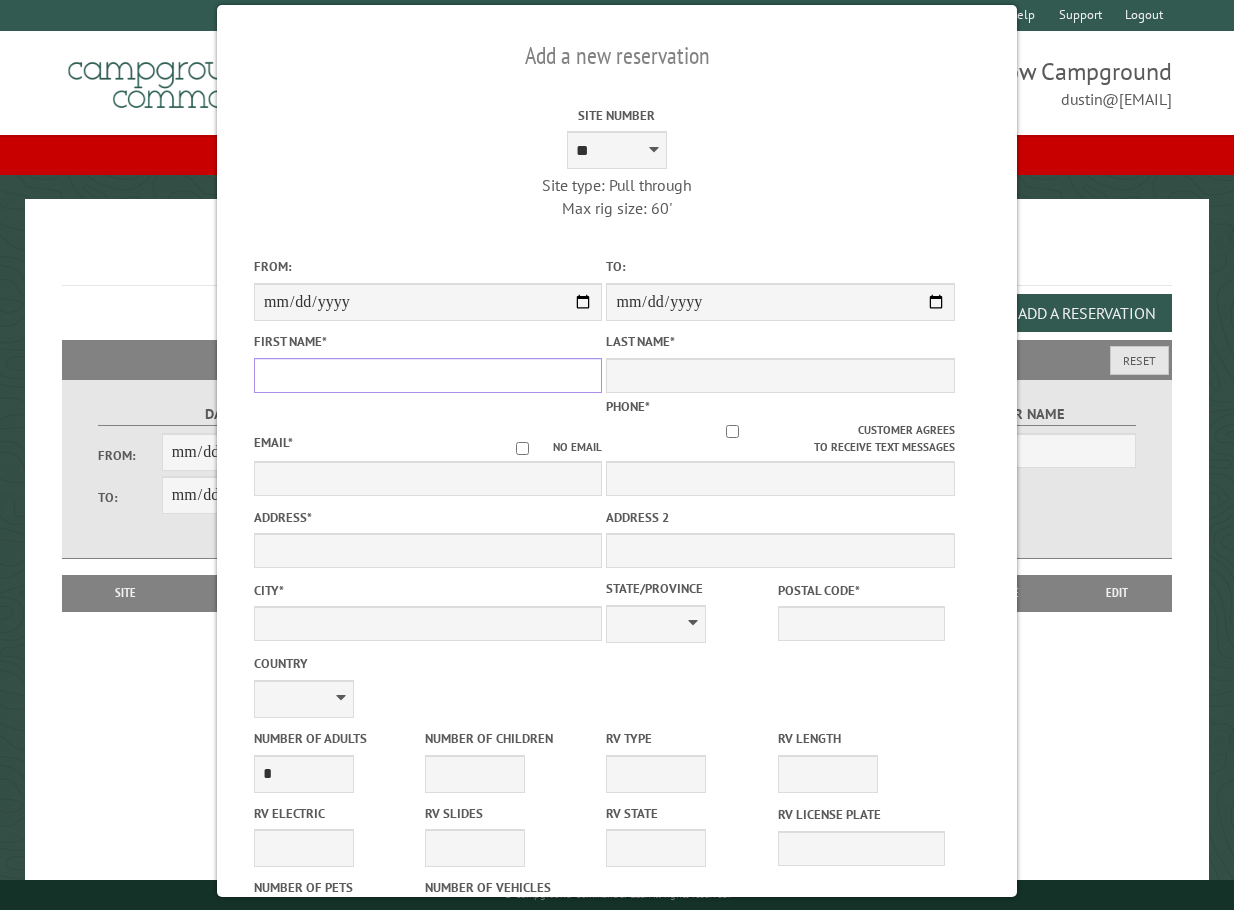 click on "First Name *" at bounding box center [428, 375] 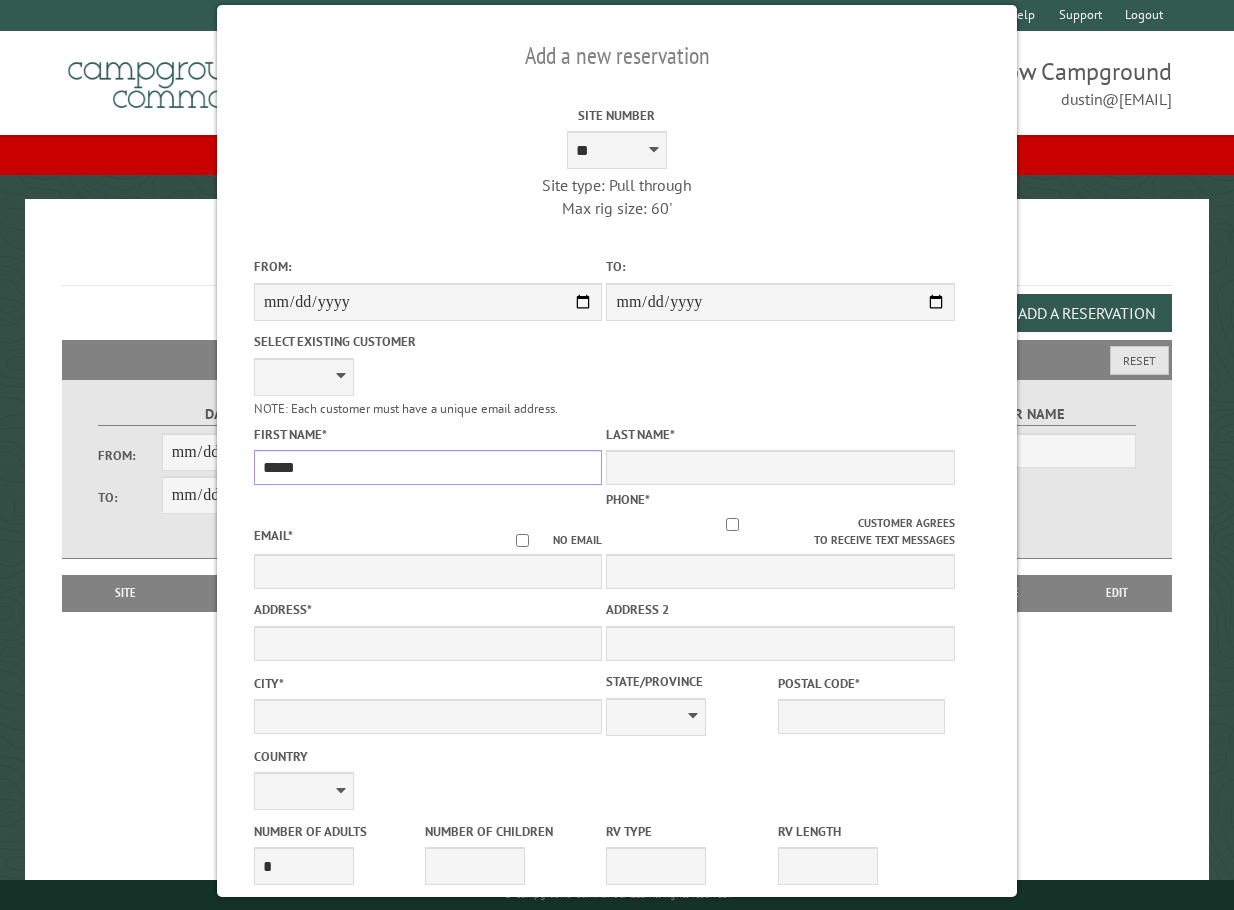 type on "*****" 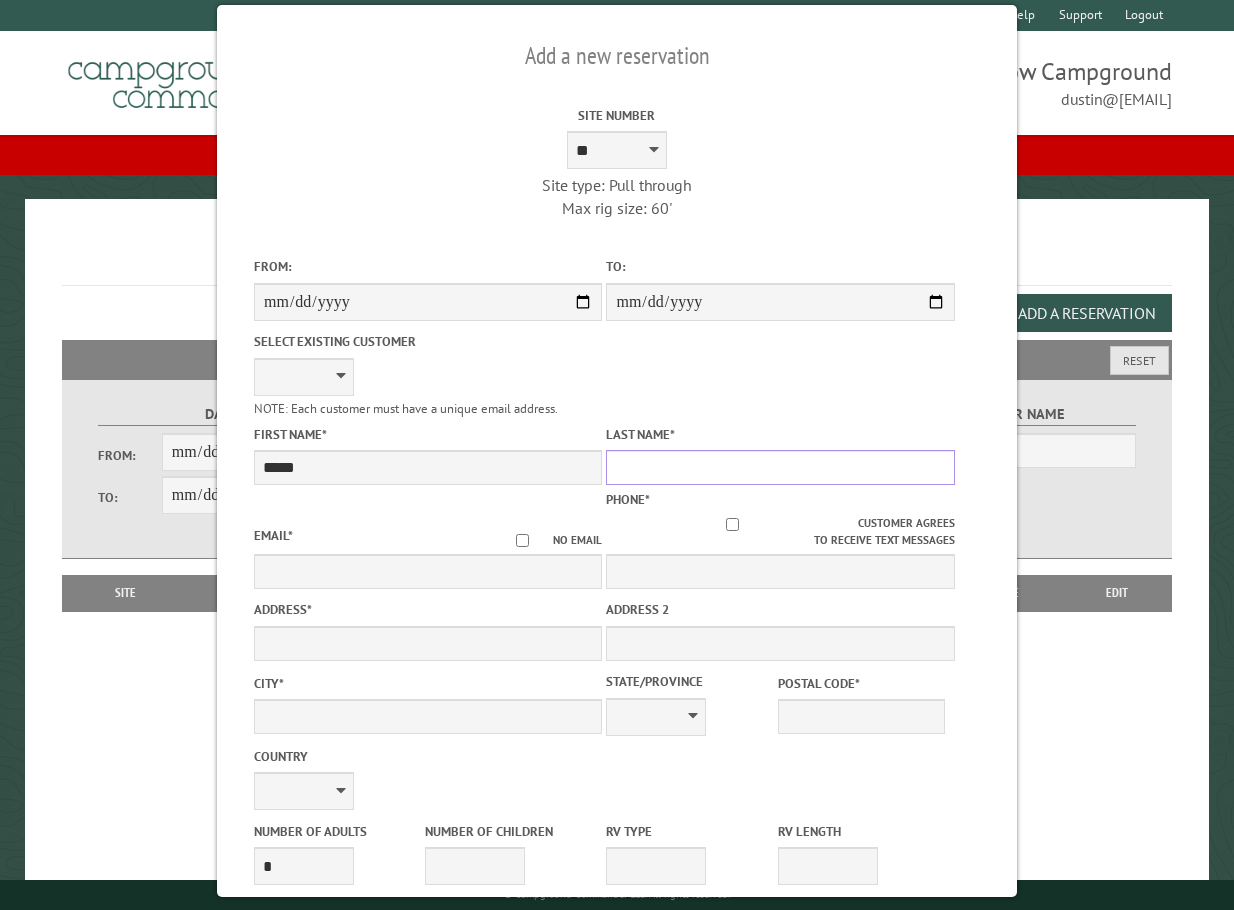 click on "Last Name *" at bounding box center (780, 467) 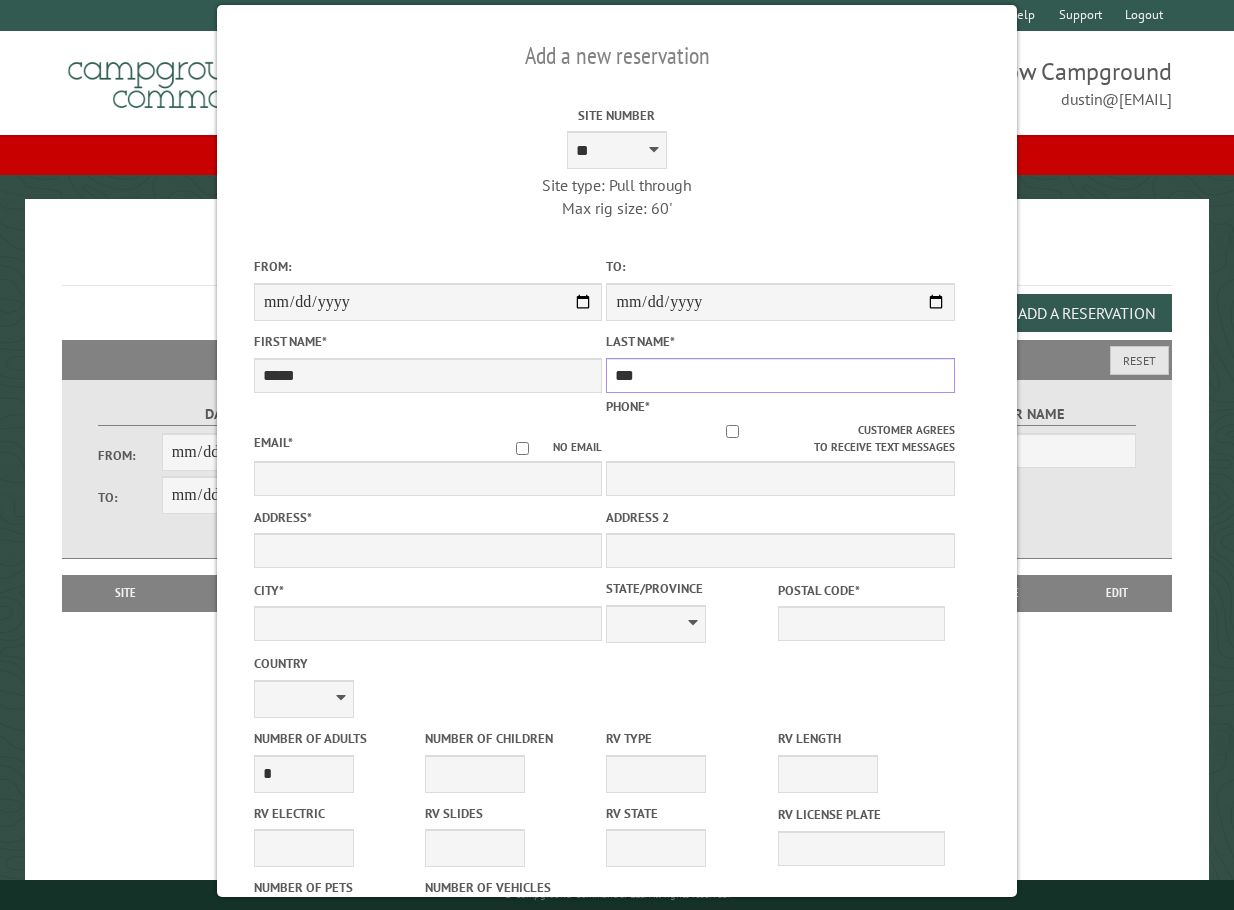 click on "***" at bounding box center [780, 375] 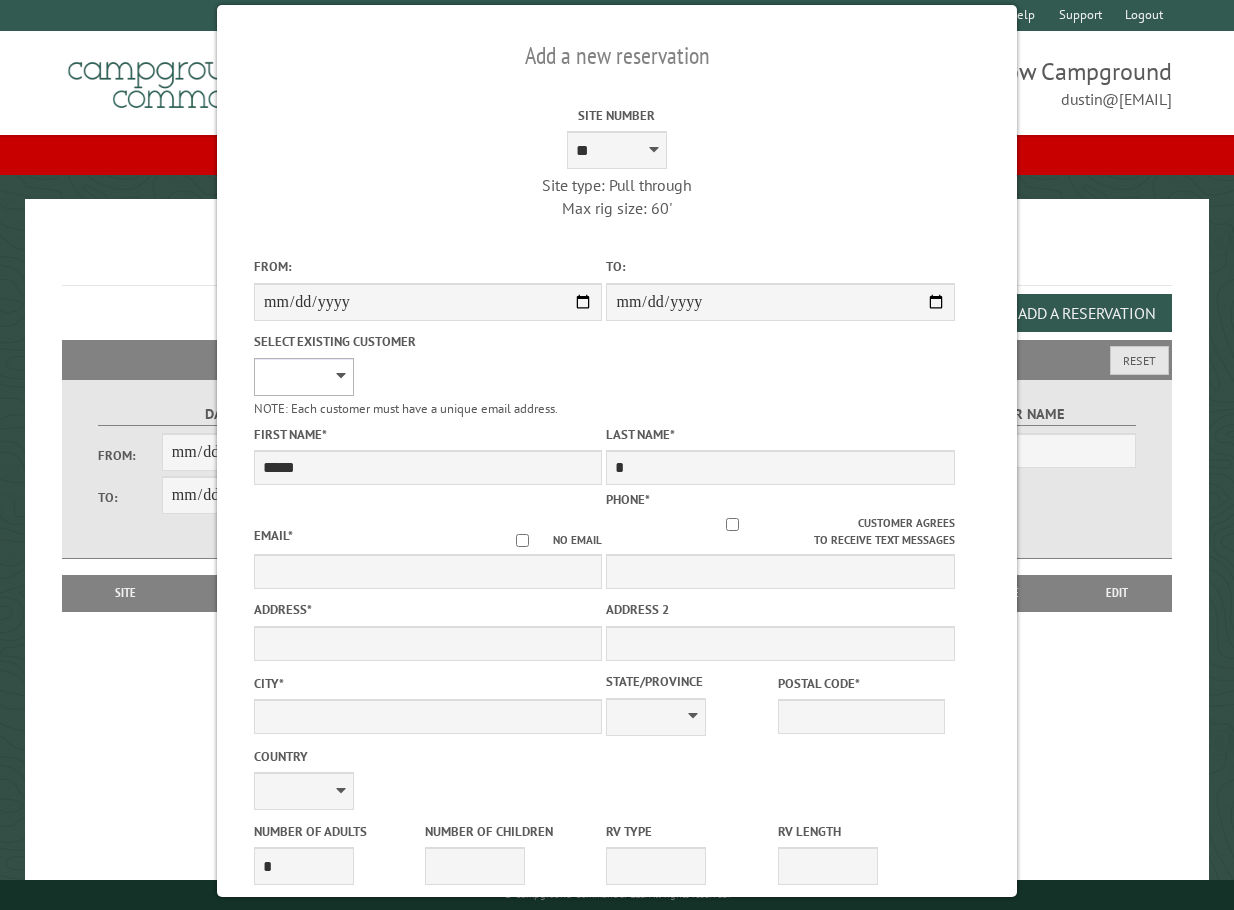 click on "**********" at bounding box center (304, 377) 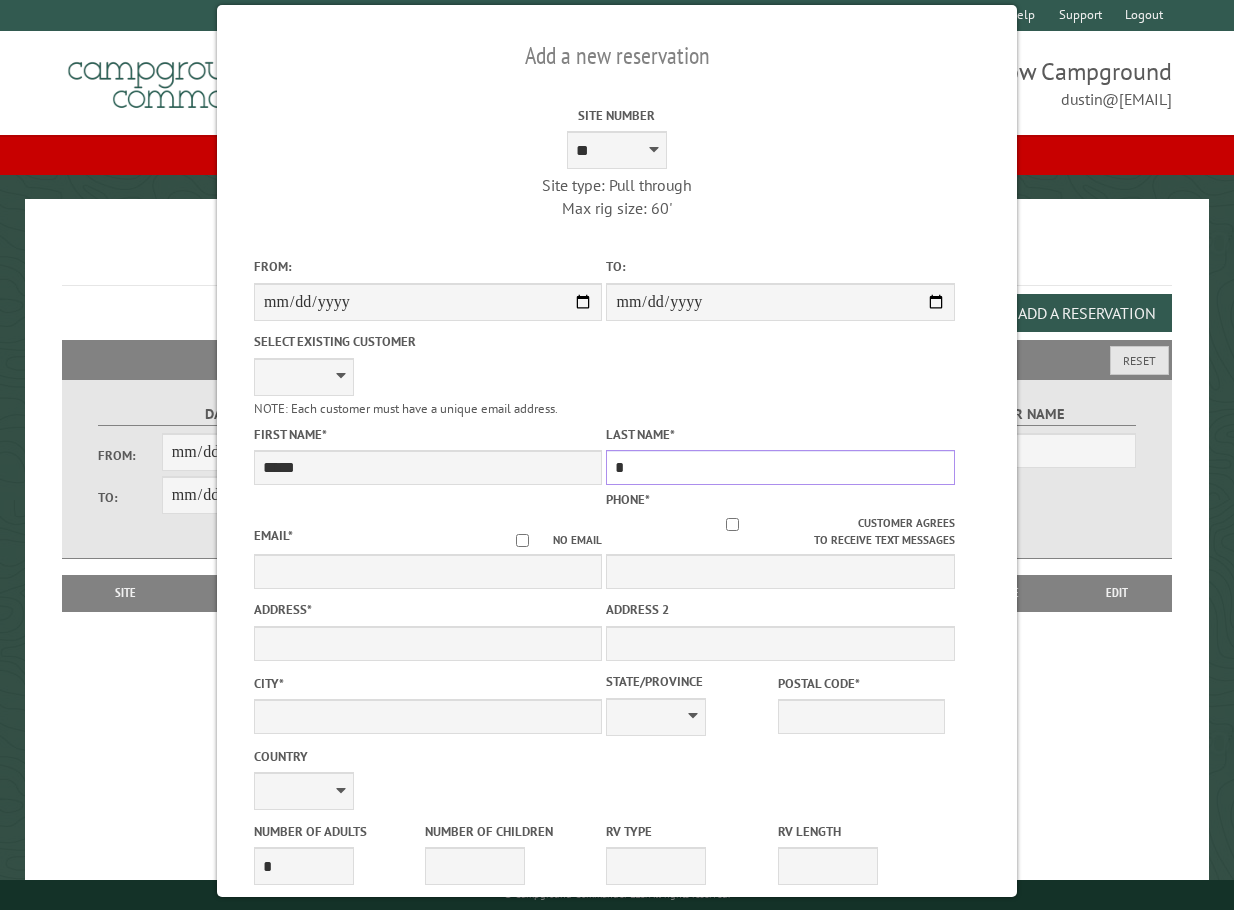 click on "*" at bounding box center (780, 467) 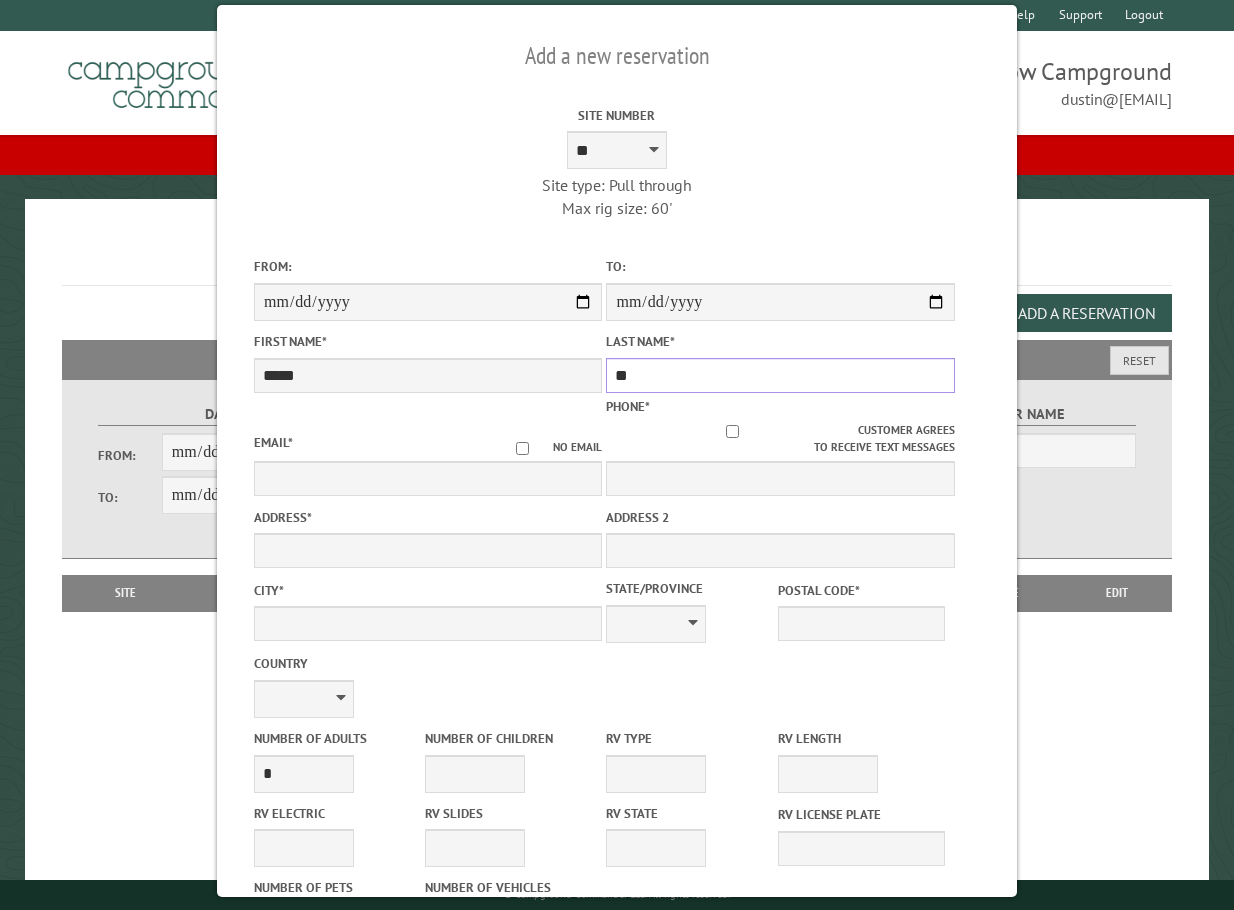 type on "***" 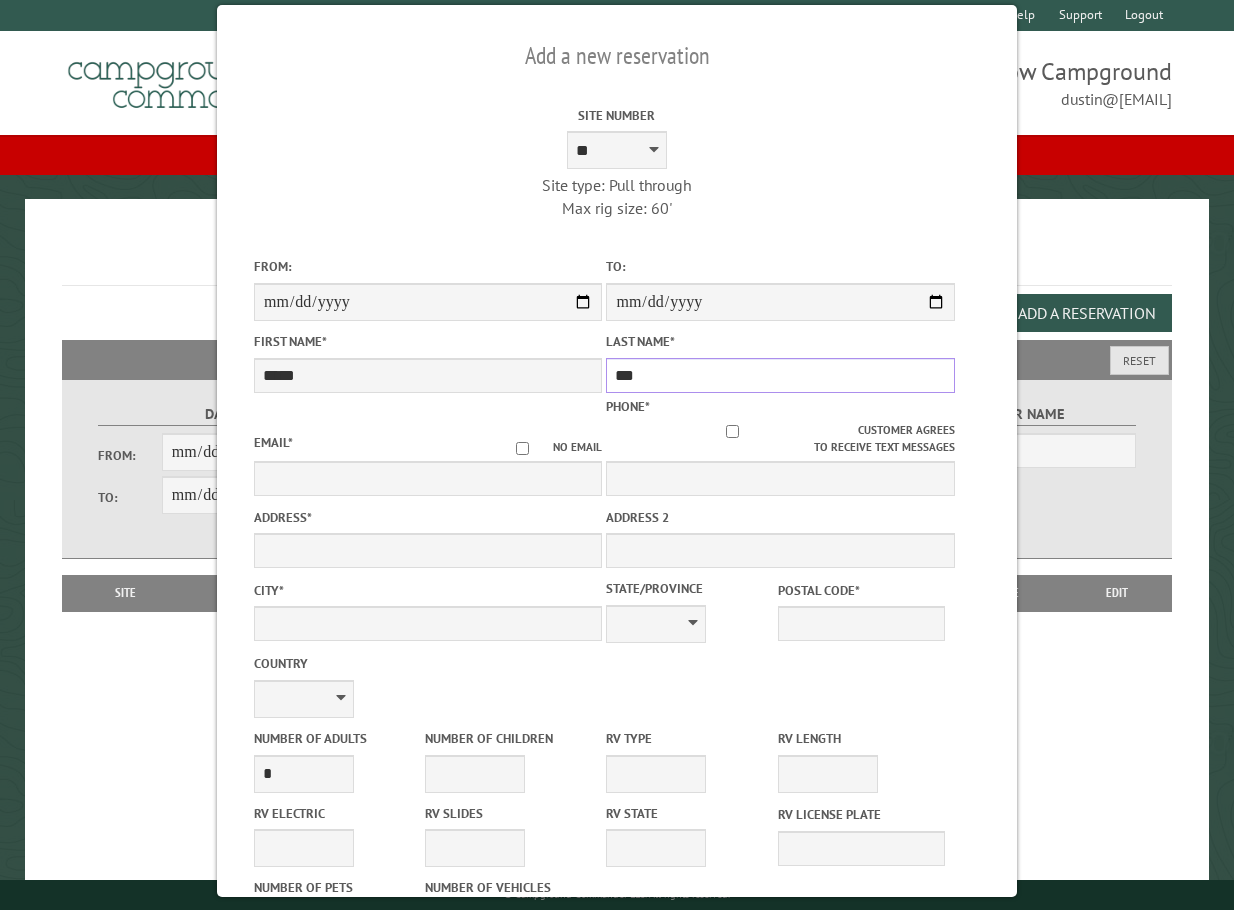 click on "***" at bounding box center [780, 375] 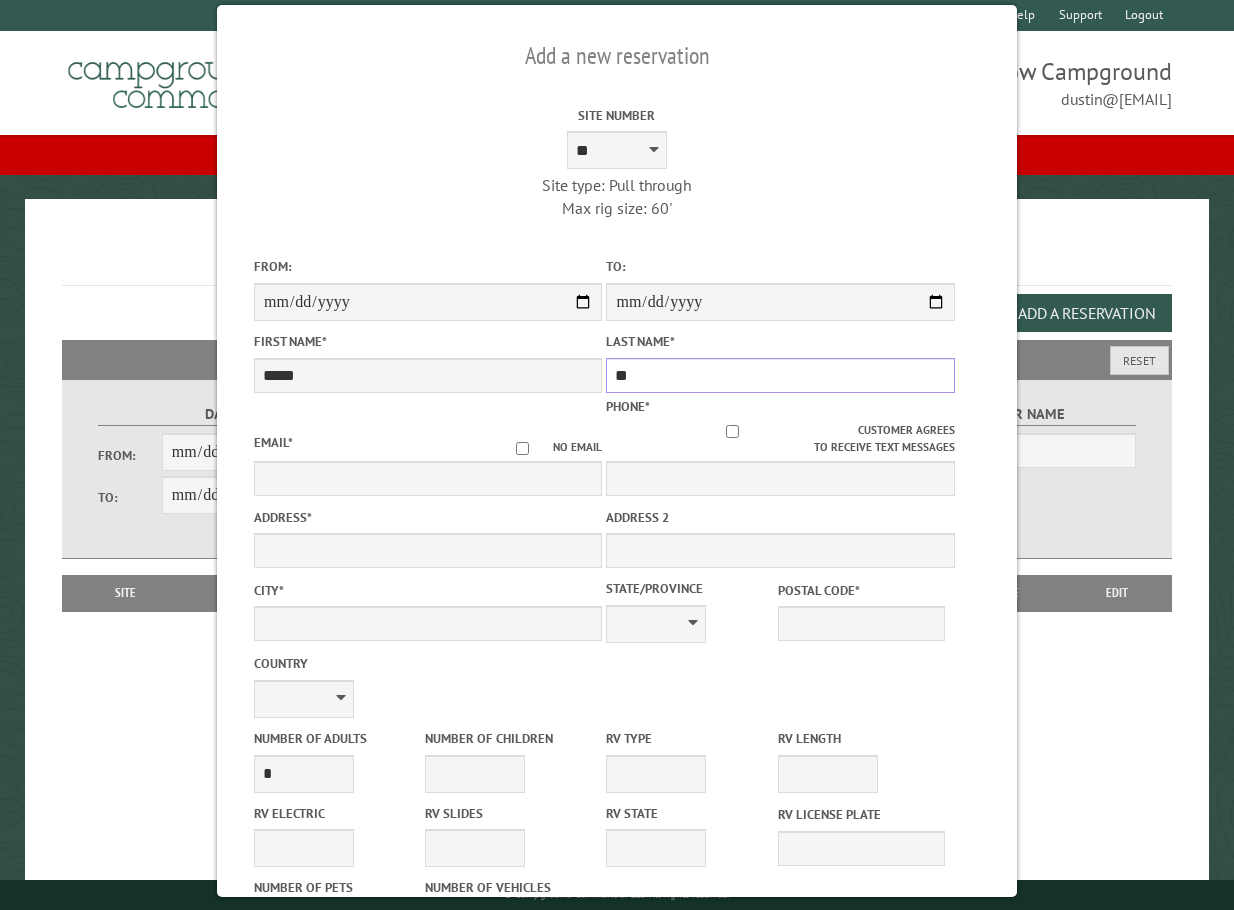 type on "*" 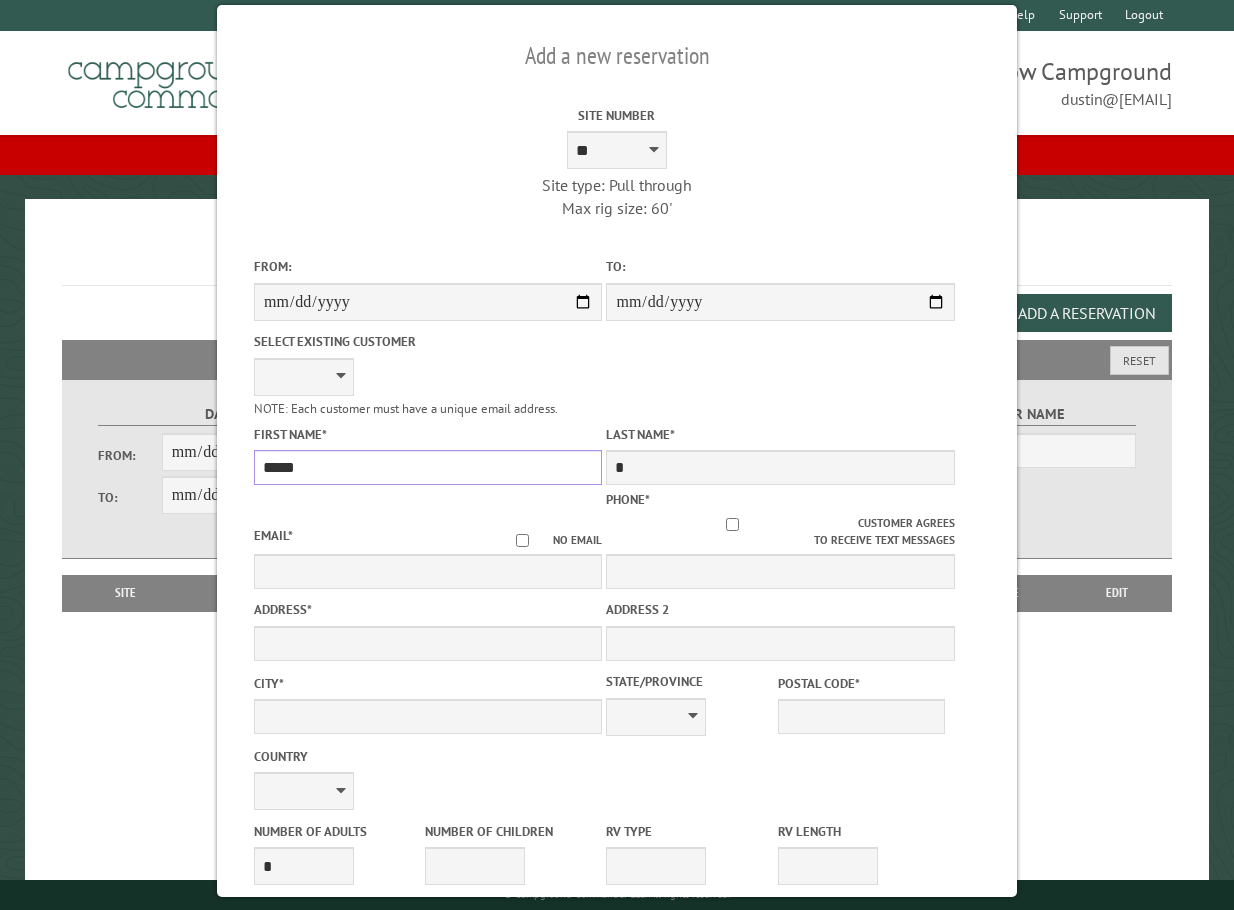 drag, startPoint x: 304, startPoint y: 466, endPoint x: 330, endPoint y: 461, distance: 26.476404 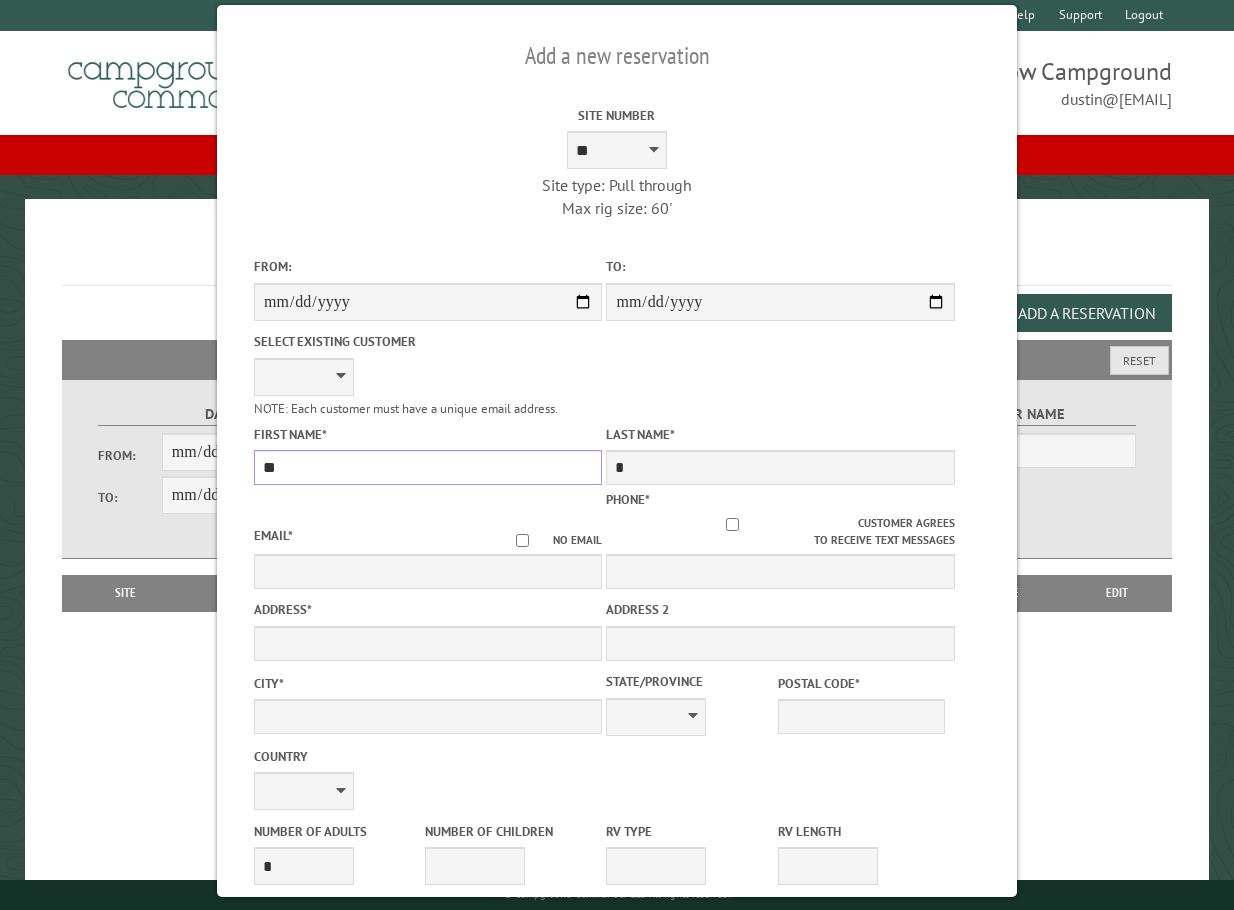 type on "*" 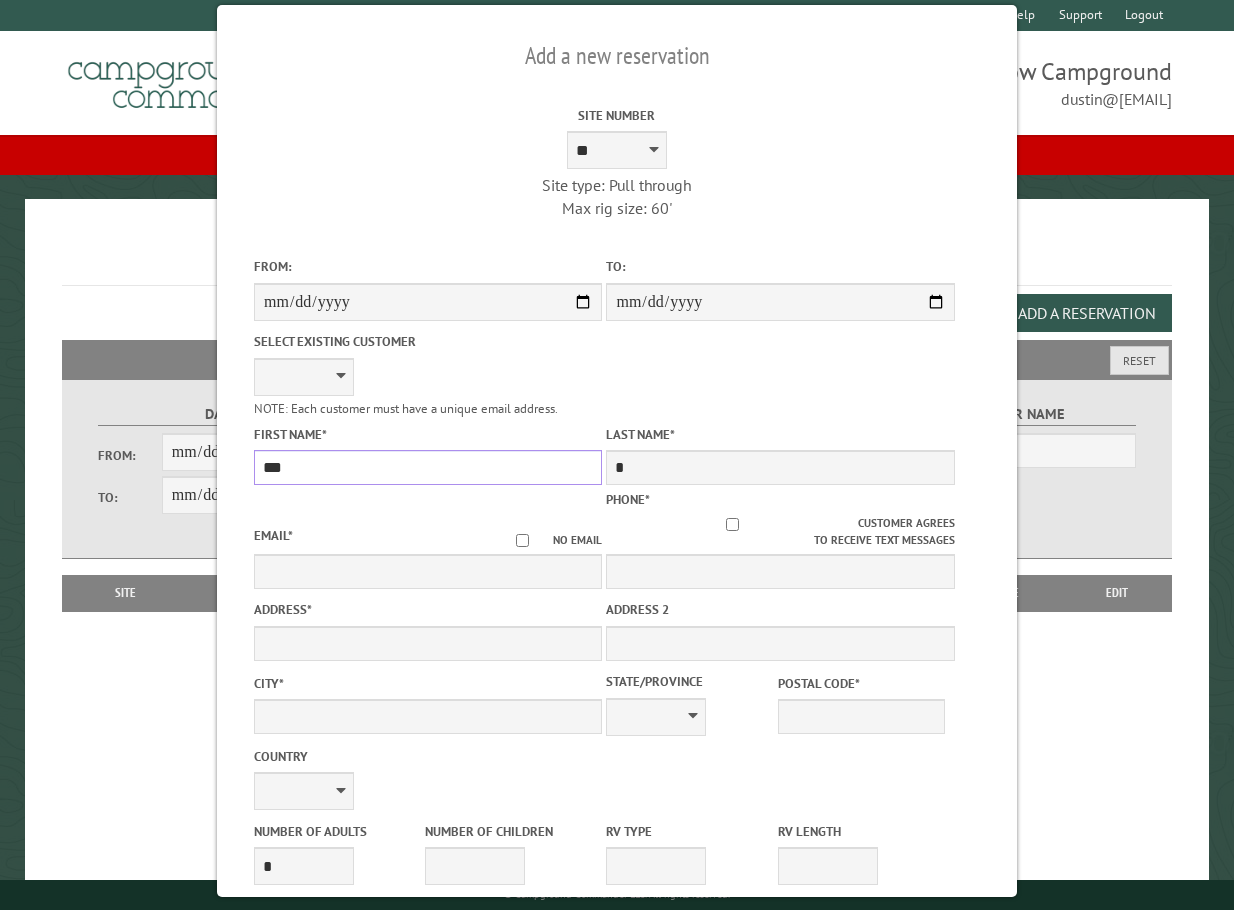 type on "***" 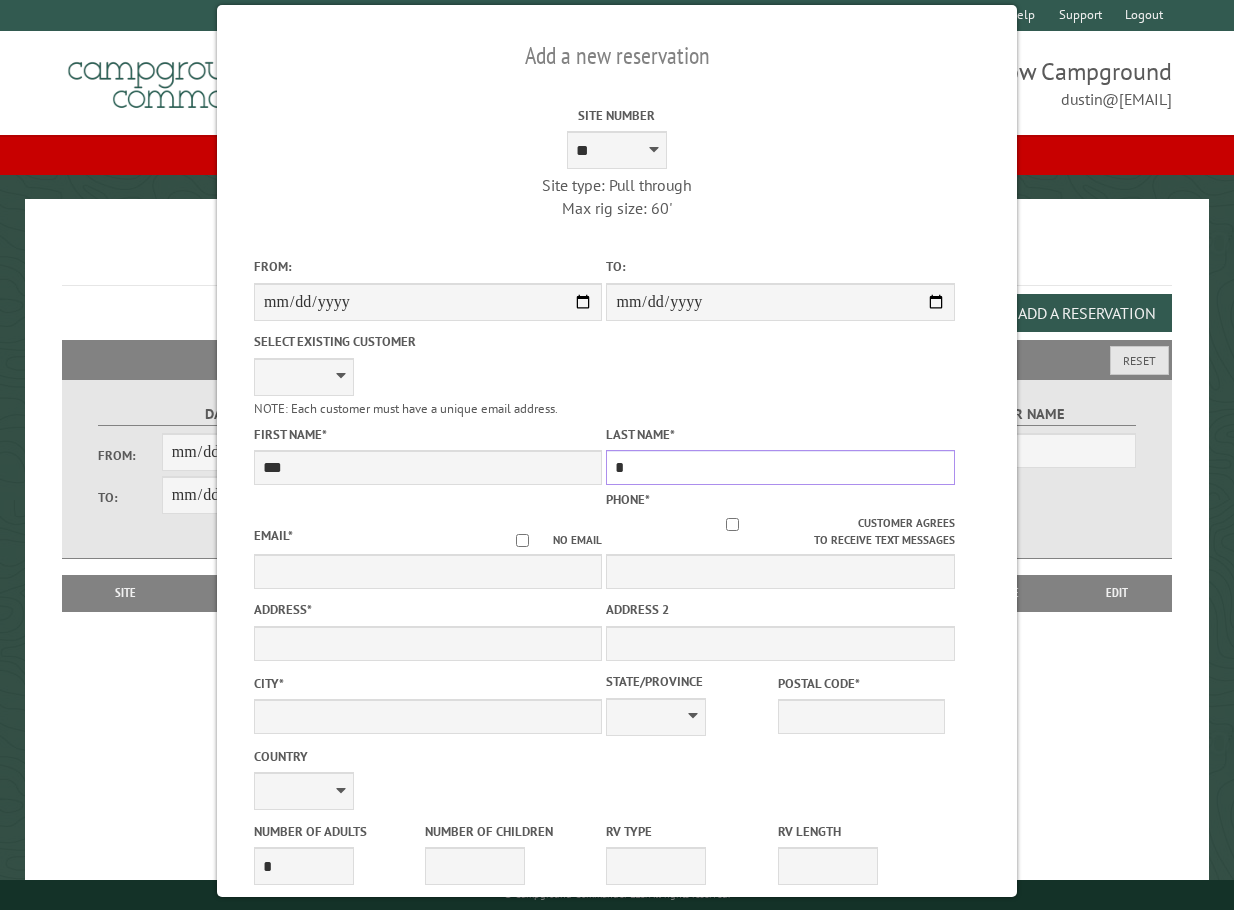 click on "*" at bounding box center (780, 467) 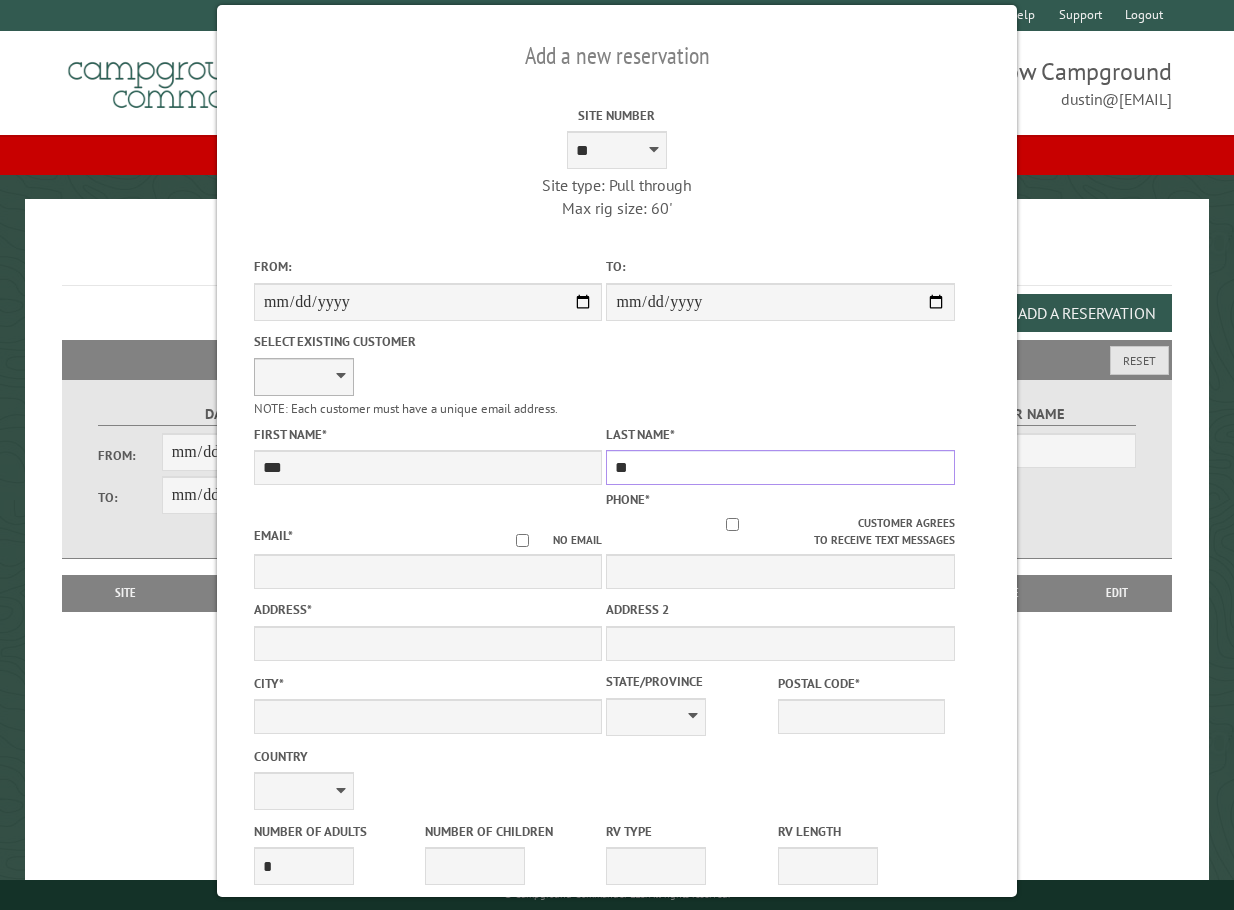 type on "**" 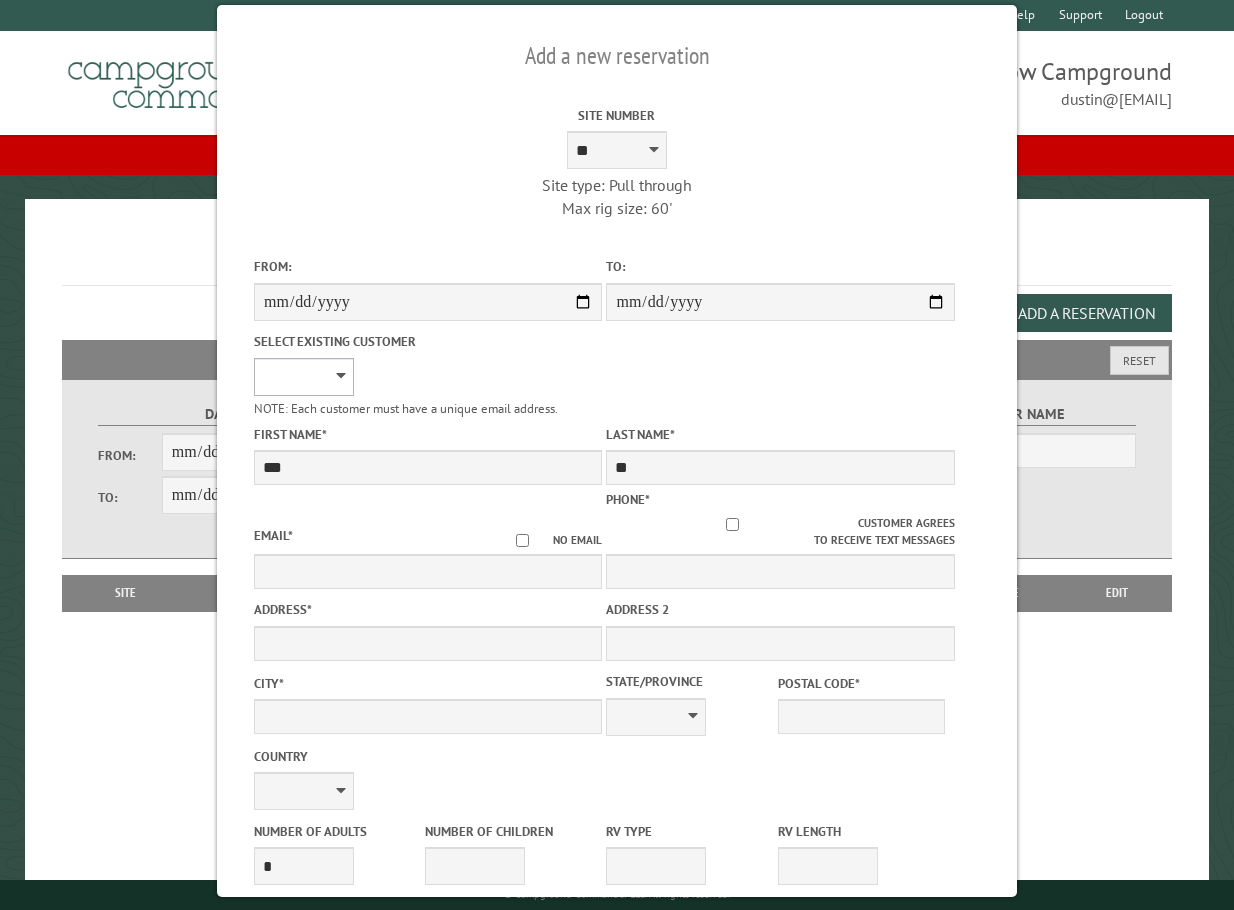 click on "**********" at bounding box center [304, 377] 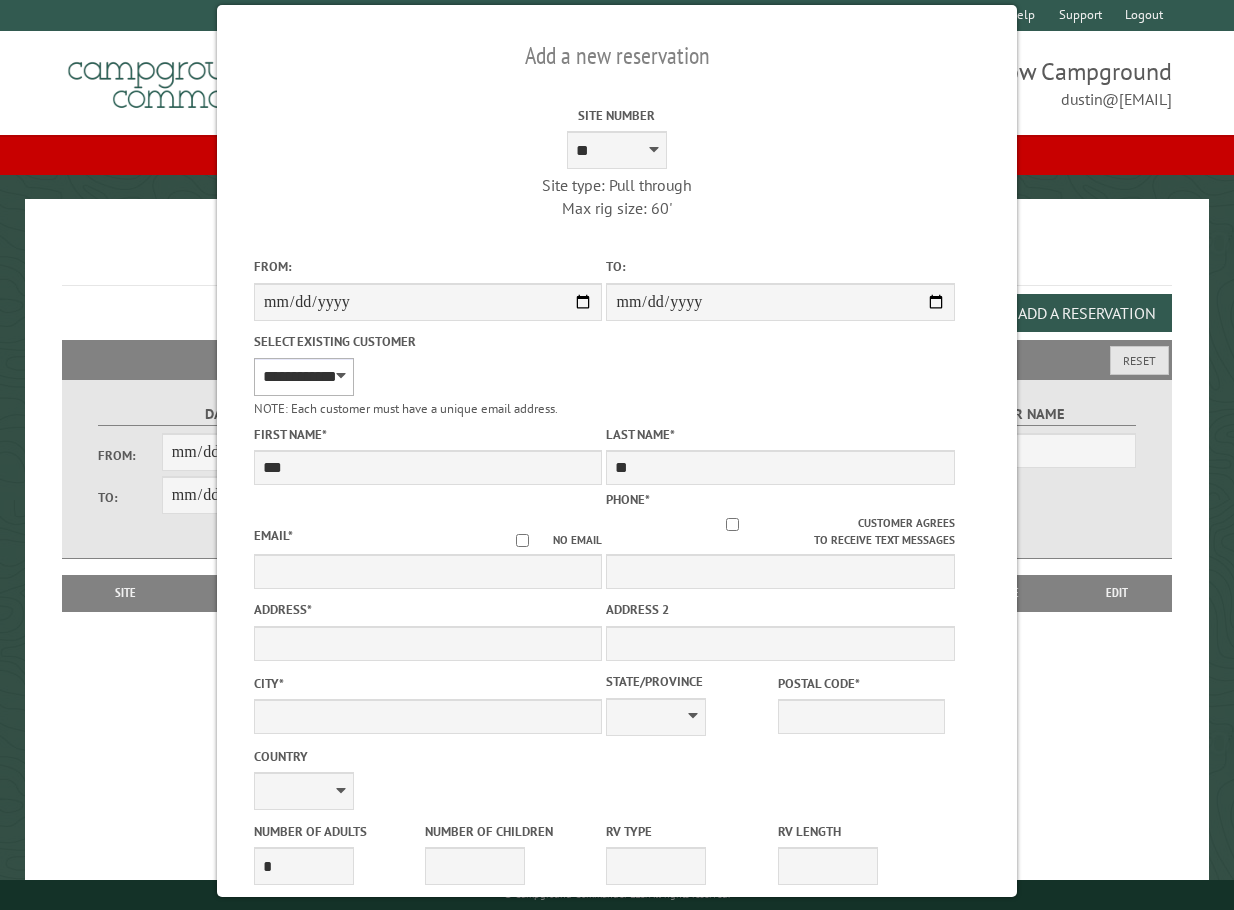 click on "**********" at bounding box center (304, 377) 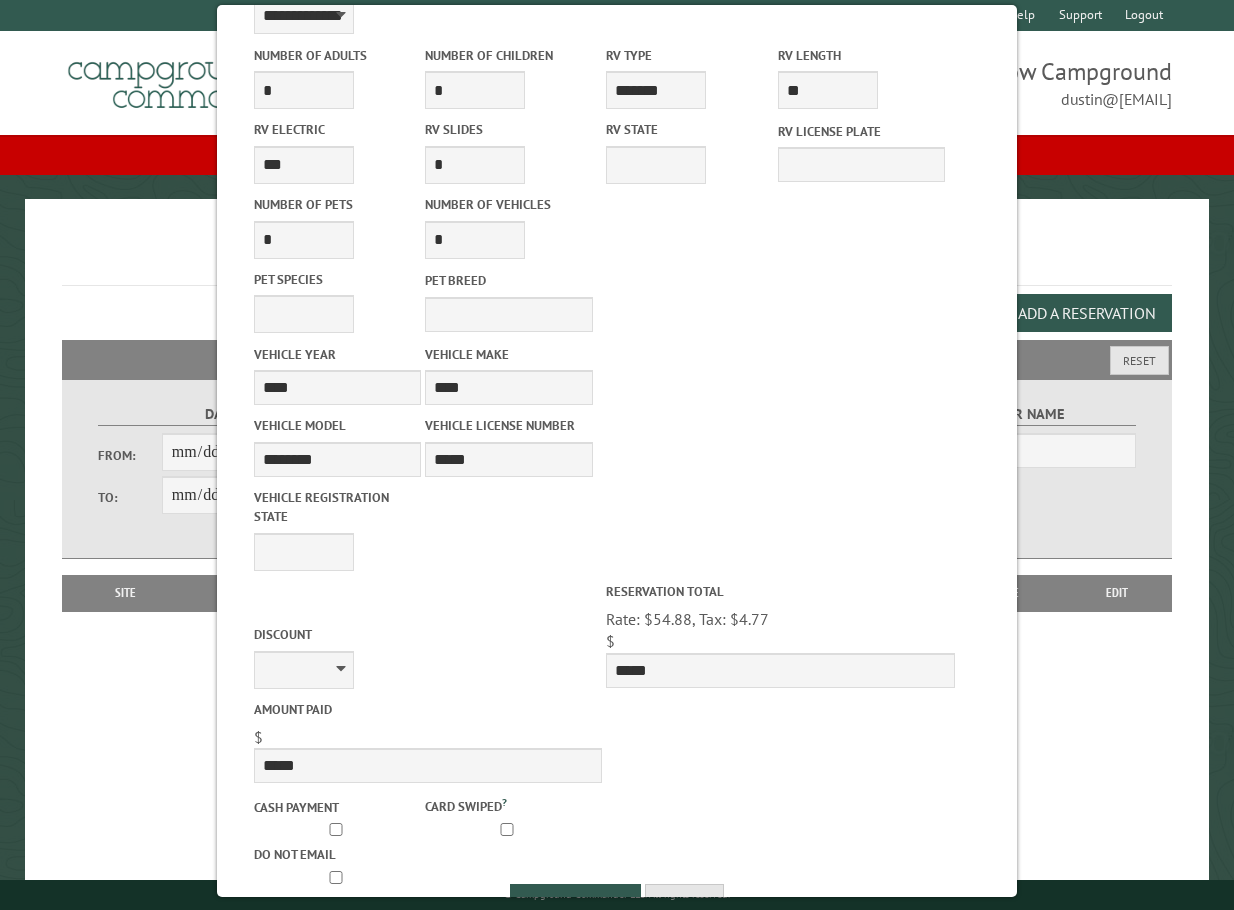 scroll, scrollTop: 832, scrollLeft: 0, axis: vertical 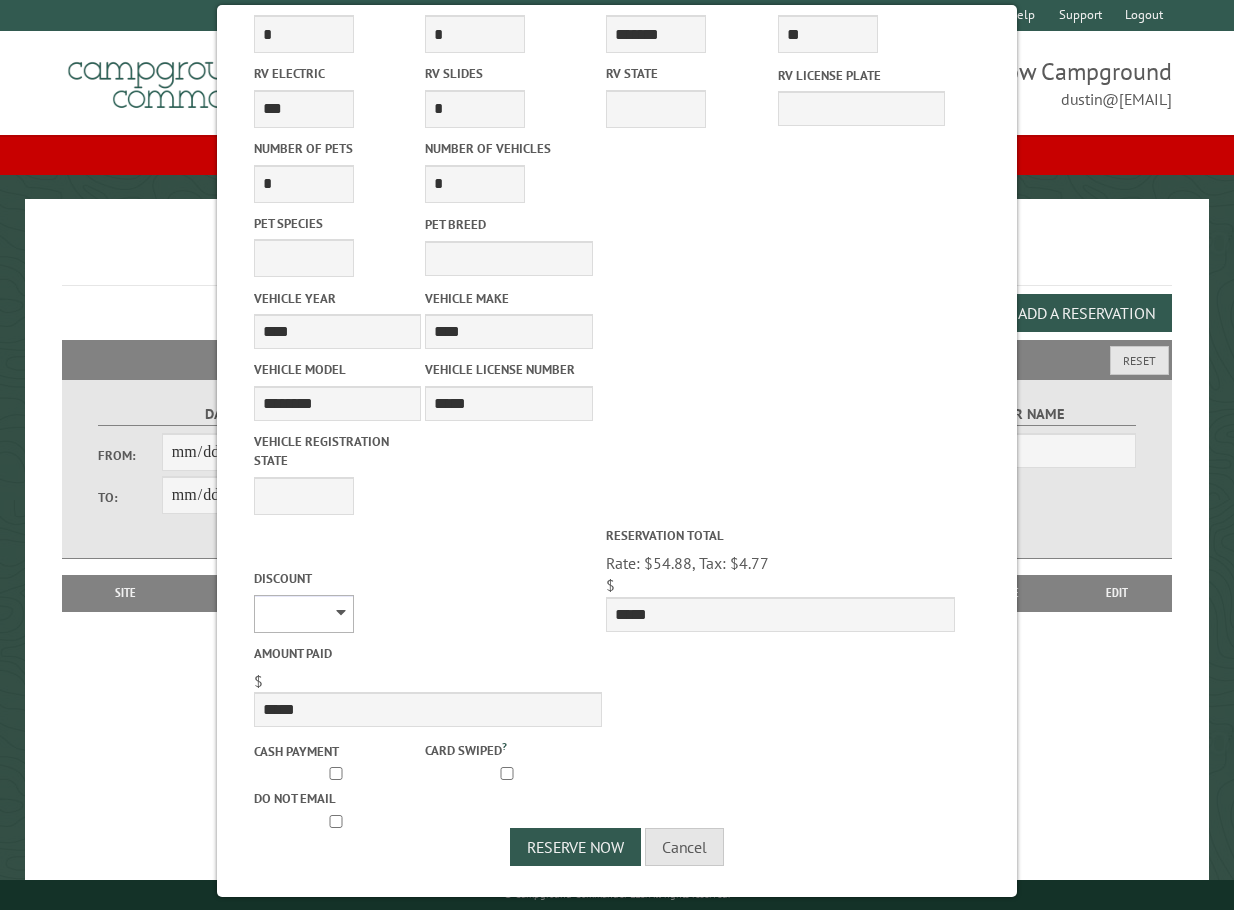 click on "********" at bounding box center [304, 614] 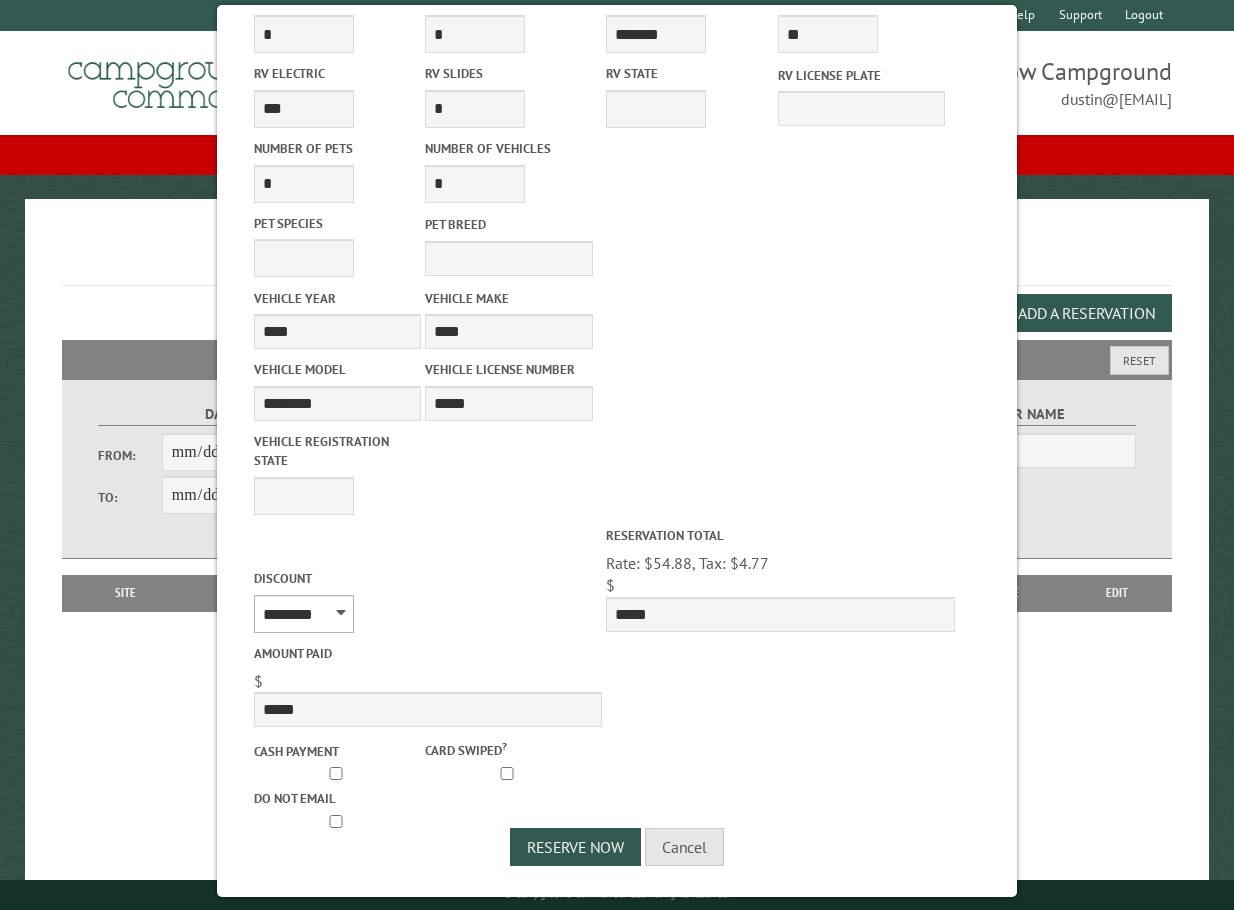 click on "********" at bounding box center (304, 614) 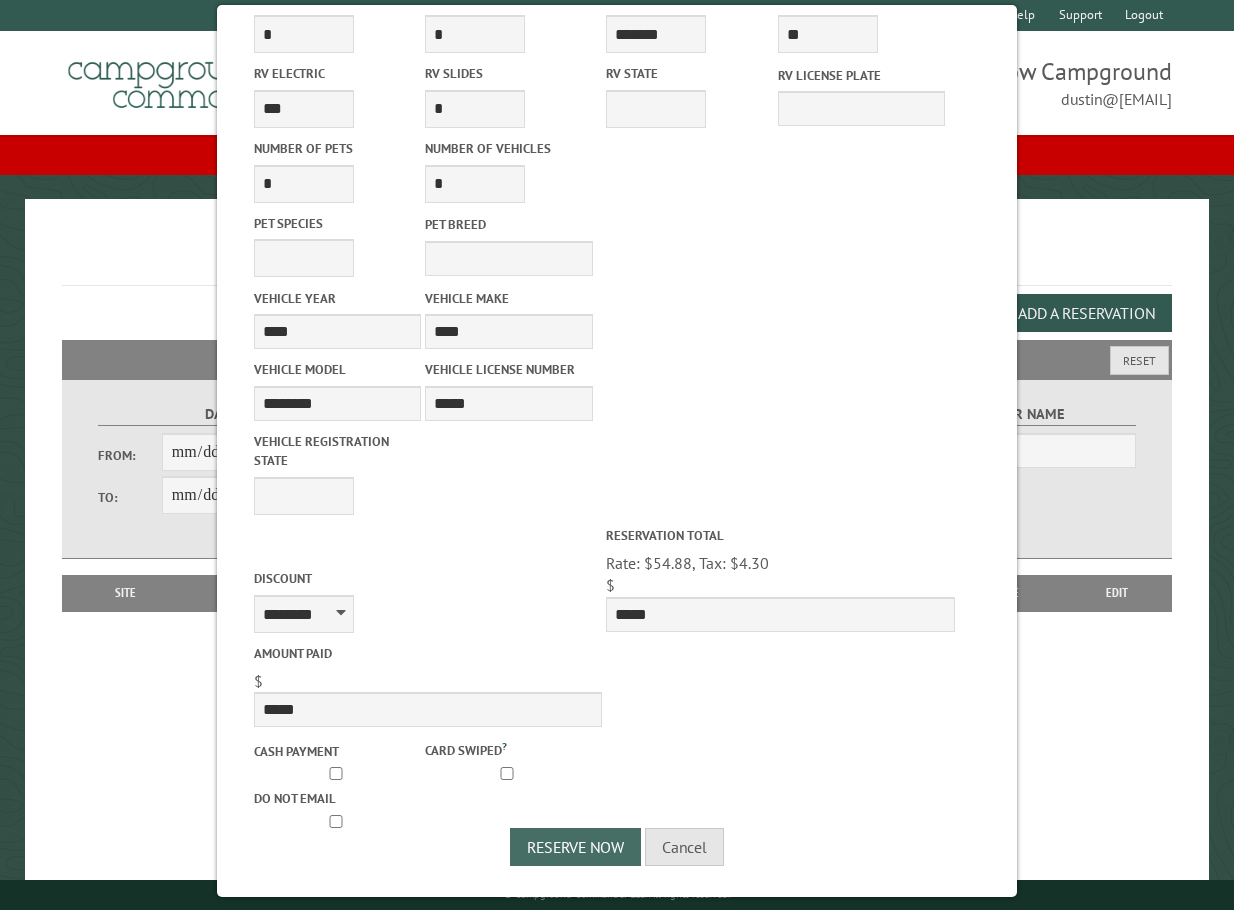 click on "Reserve Now" at bounding box center [575, 847] 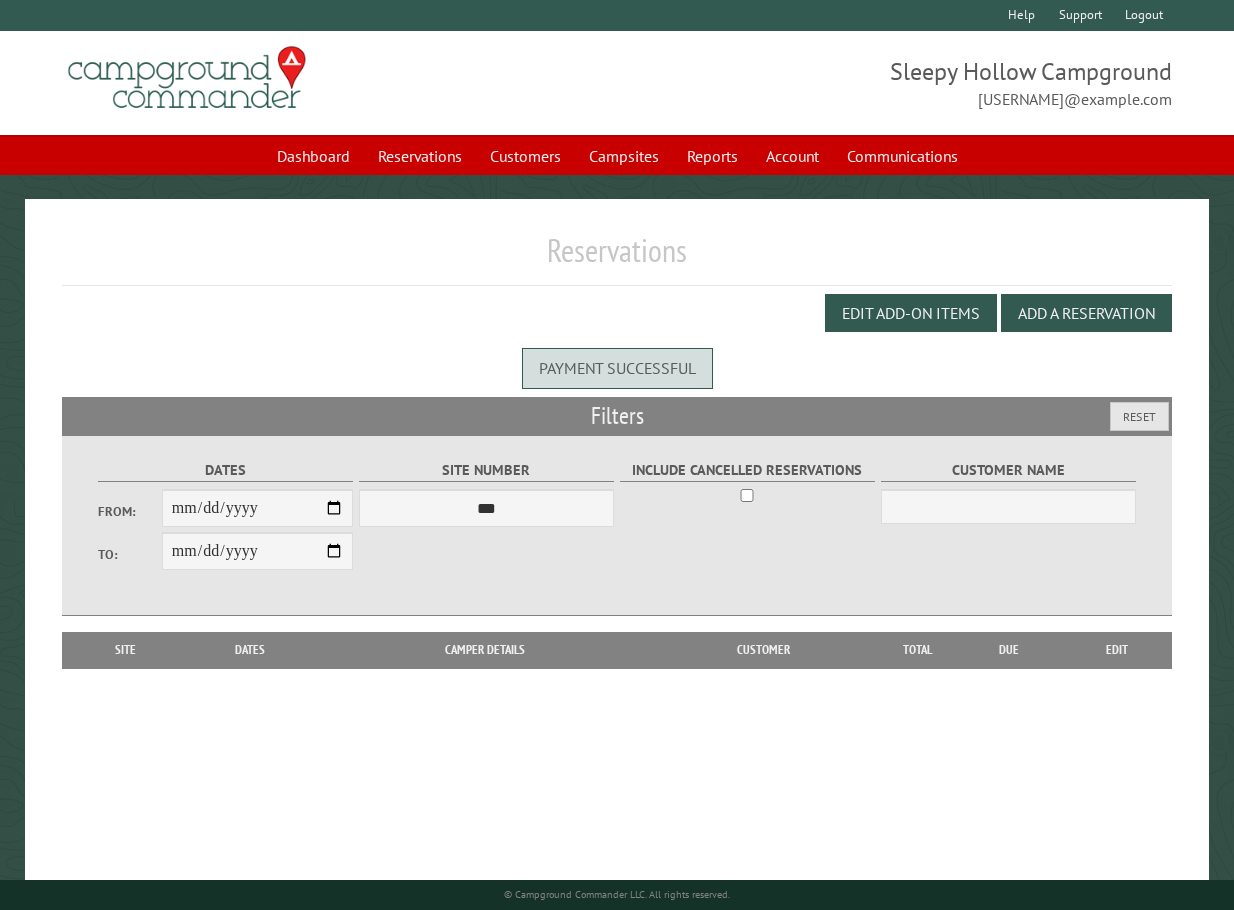 scroll, scrollTop: 0, scrollLeft: 0, axis: both 